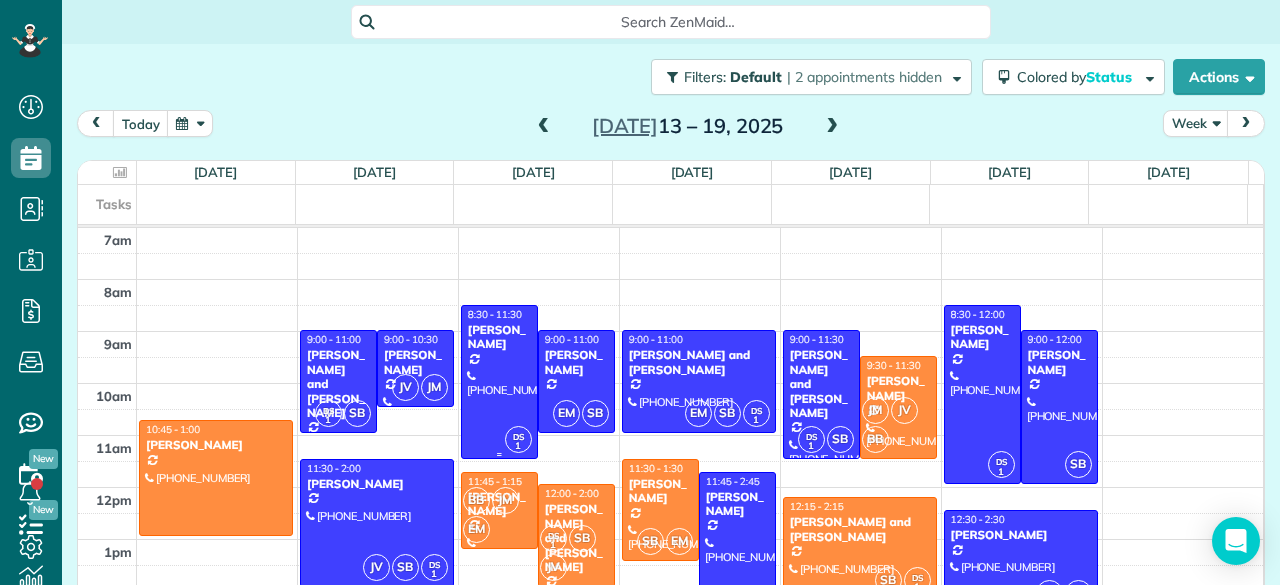 scroll, scrollTop: 0, scrollLeft: 0, axis: both 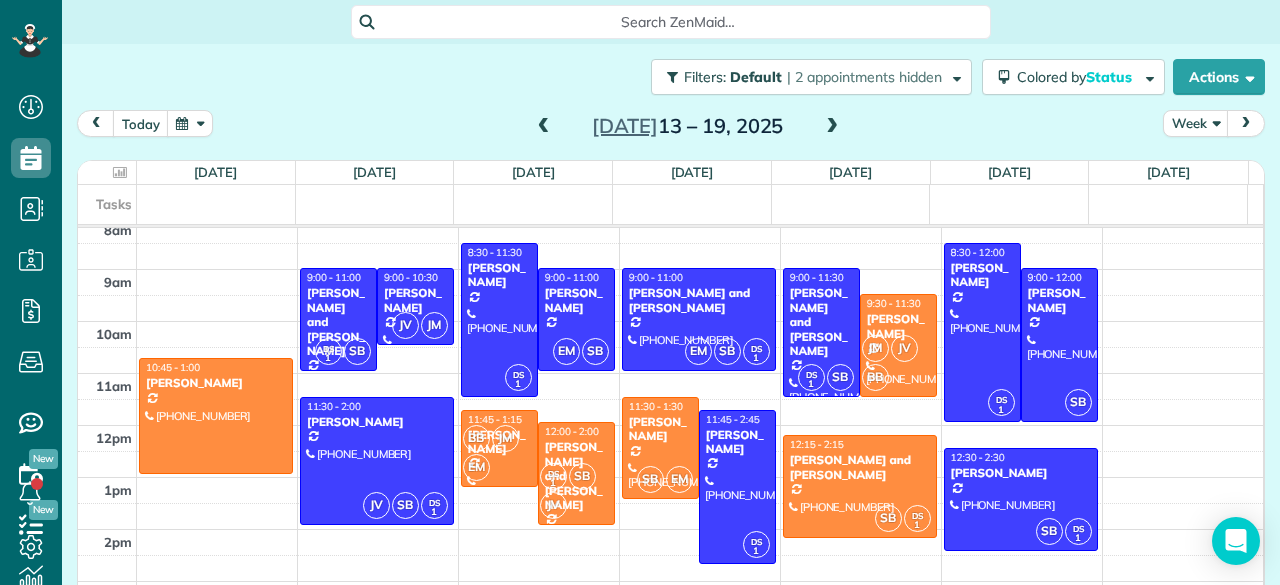 click at bounding box center [544, 127] 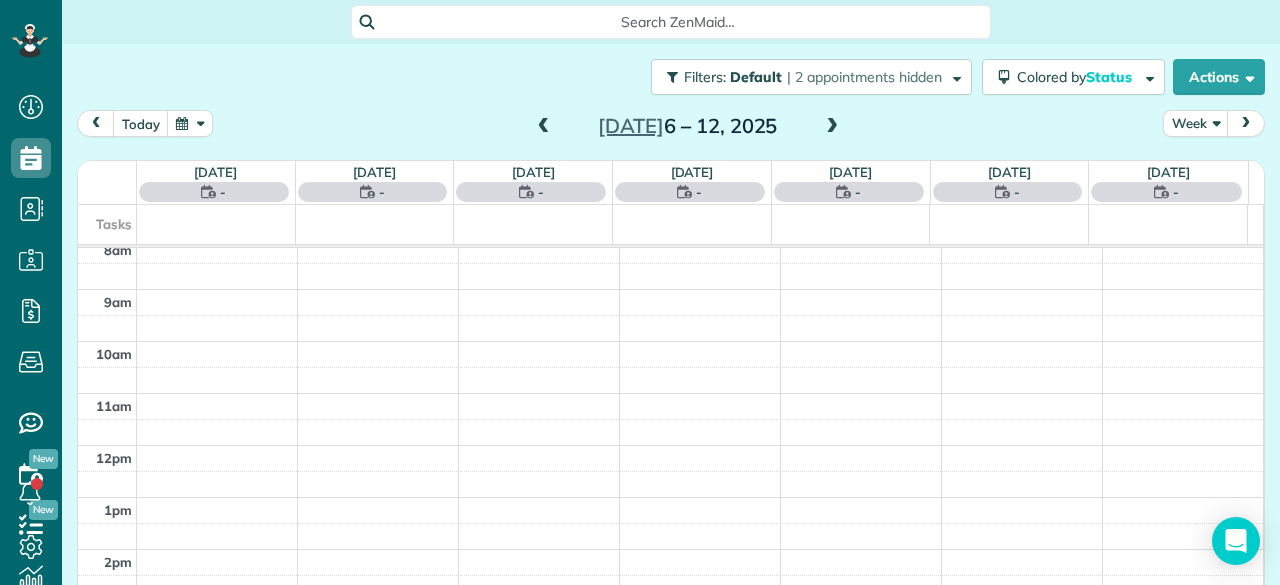 scroll, scrollTop: 0, scrollLeft: 0, axis: both 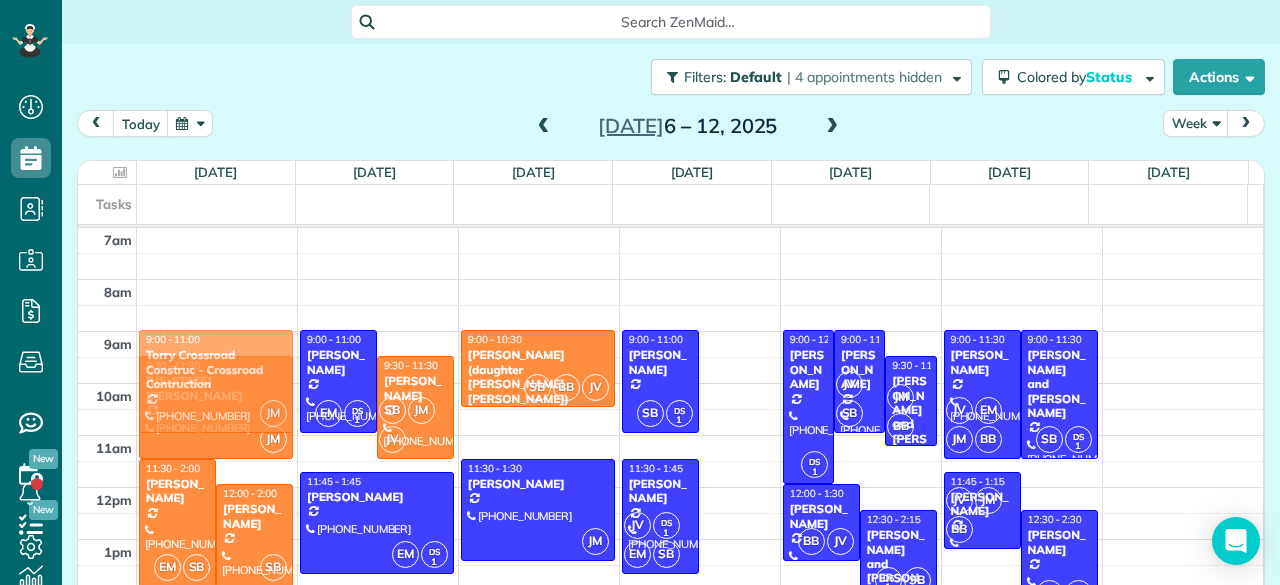 drag, startPoint x: 716, startPoint y: 435, endPoint x: 223, endPoint y: 363, distance: 498.22986 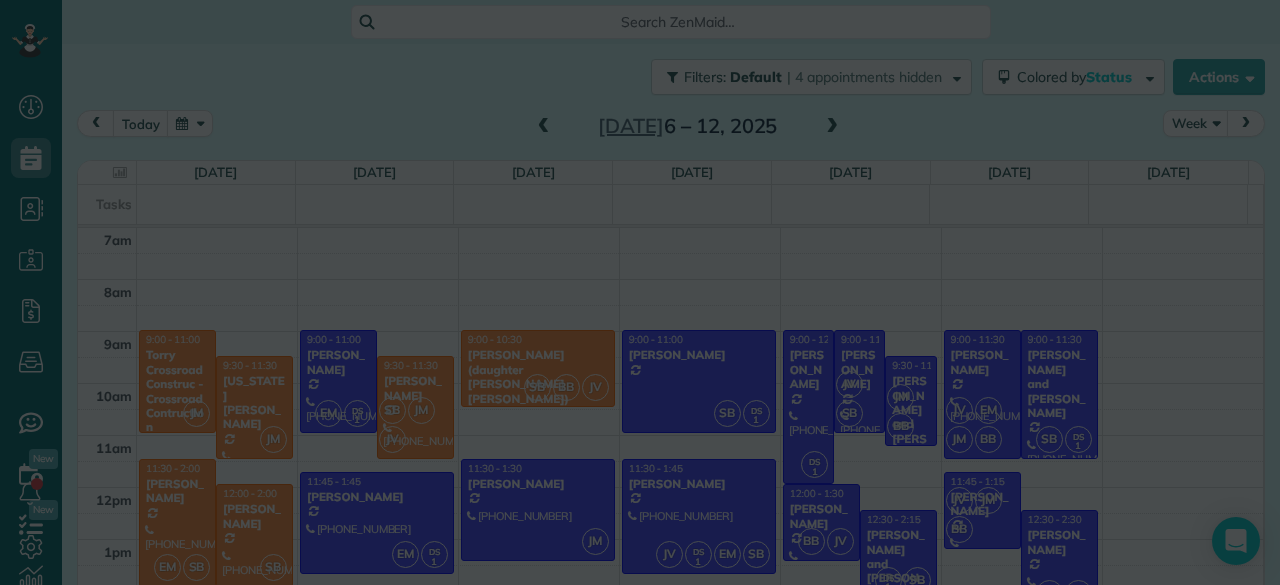 scroll, scrollTop: 0, scrollLeft: 0, axis: both 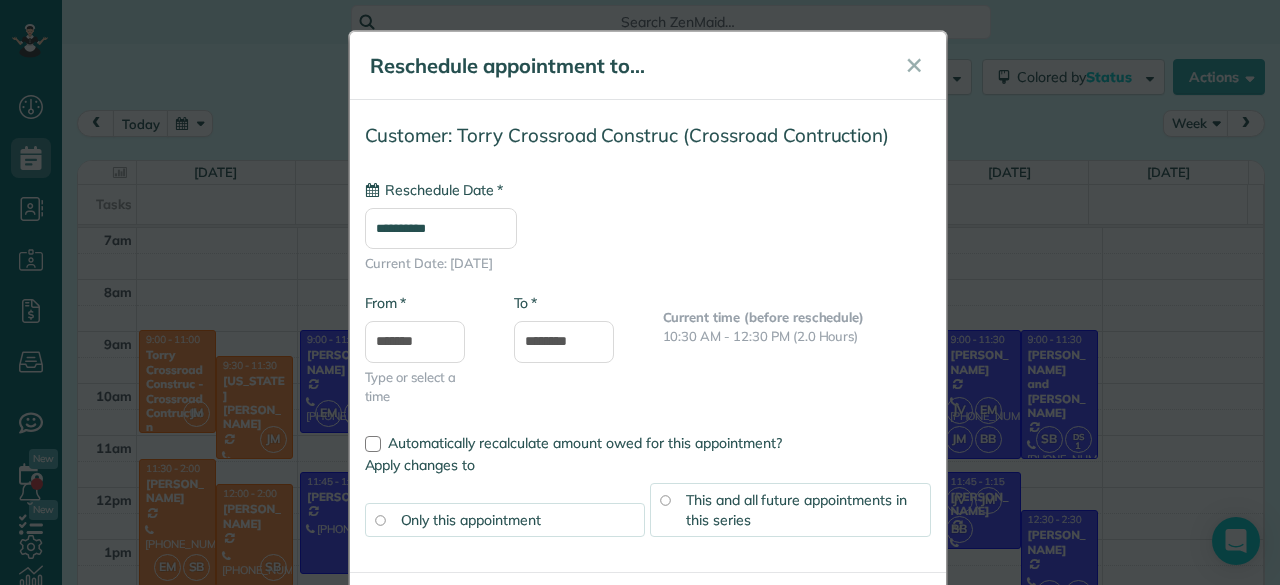 type on "**********" 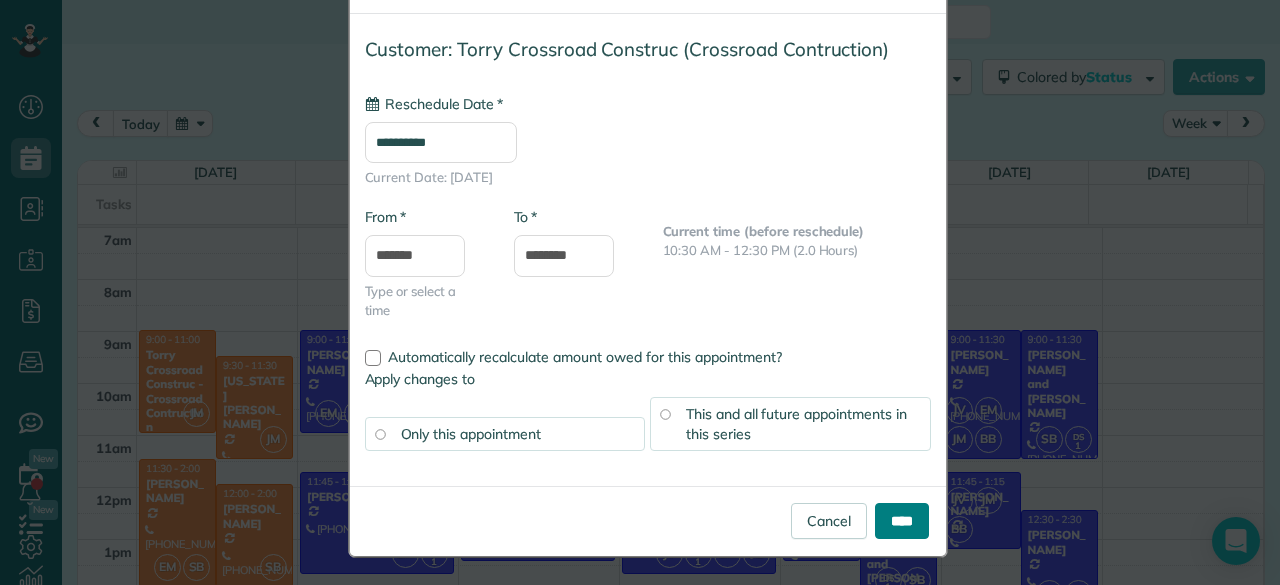 click on "****" at bounding box center (902, 521) 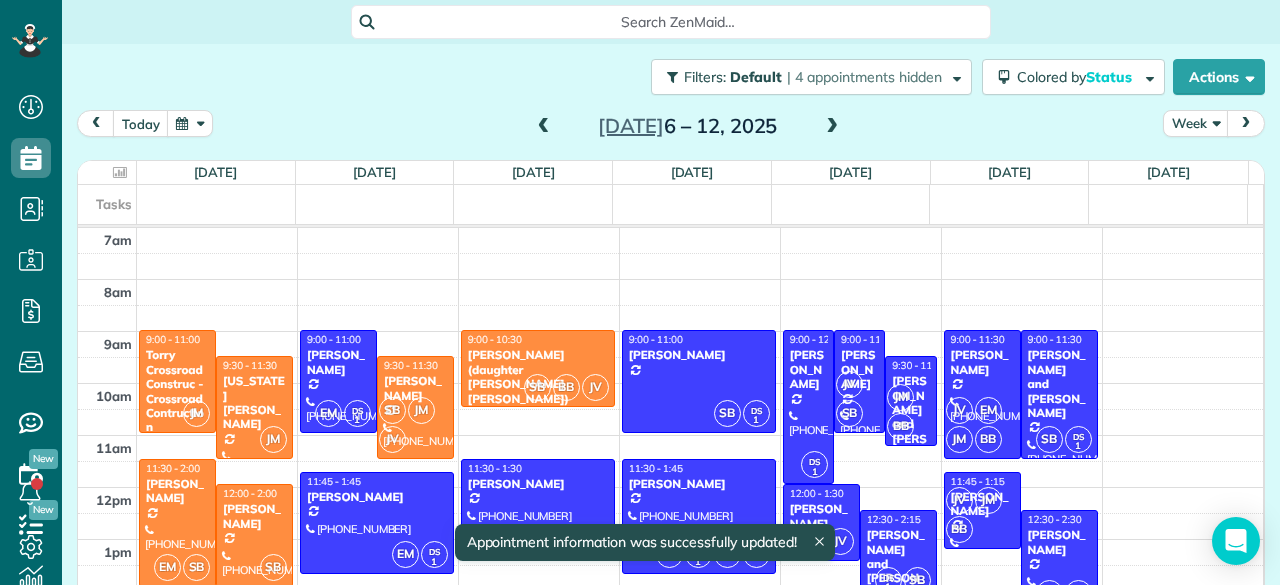 click at bounding box center (544, 127) 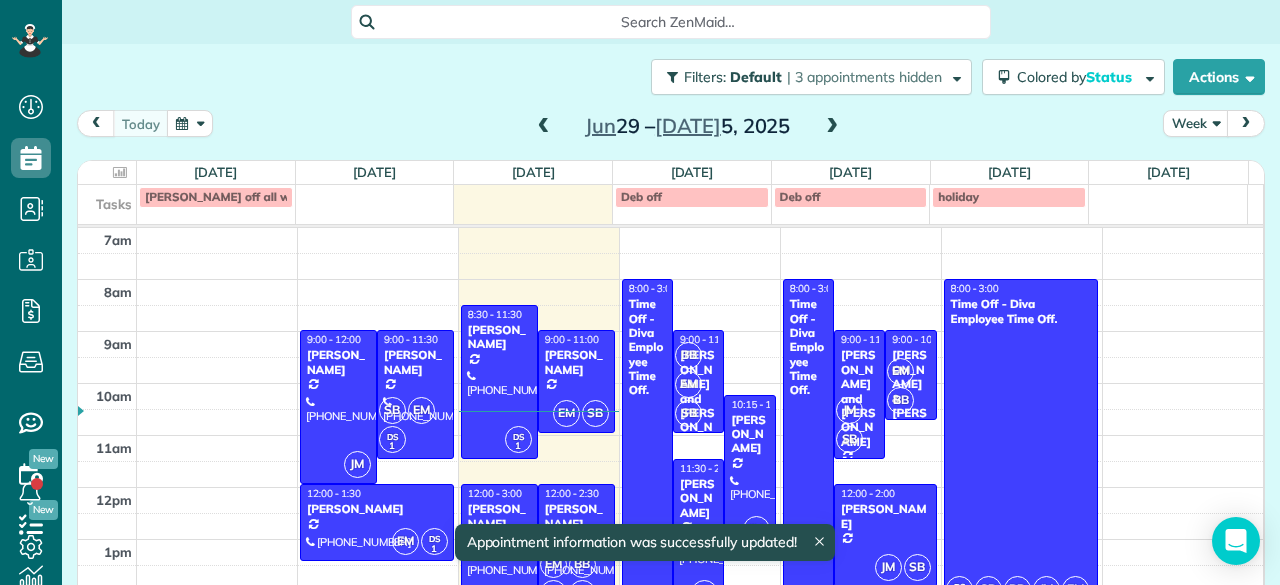 click at bounding box center (832, 127) 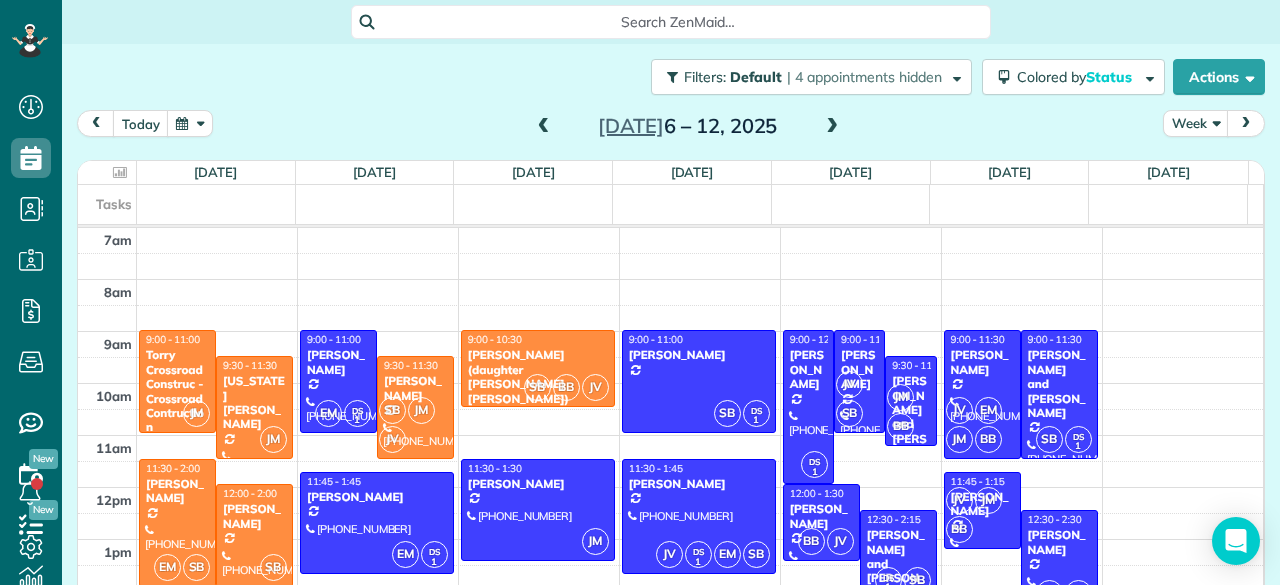 click at bounding box center [832, 127] 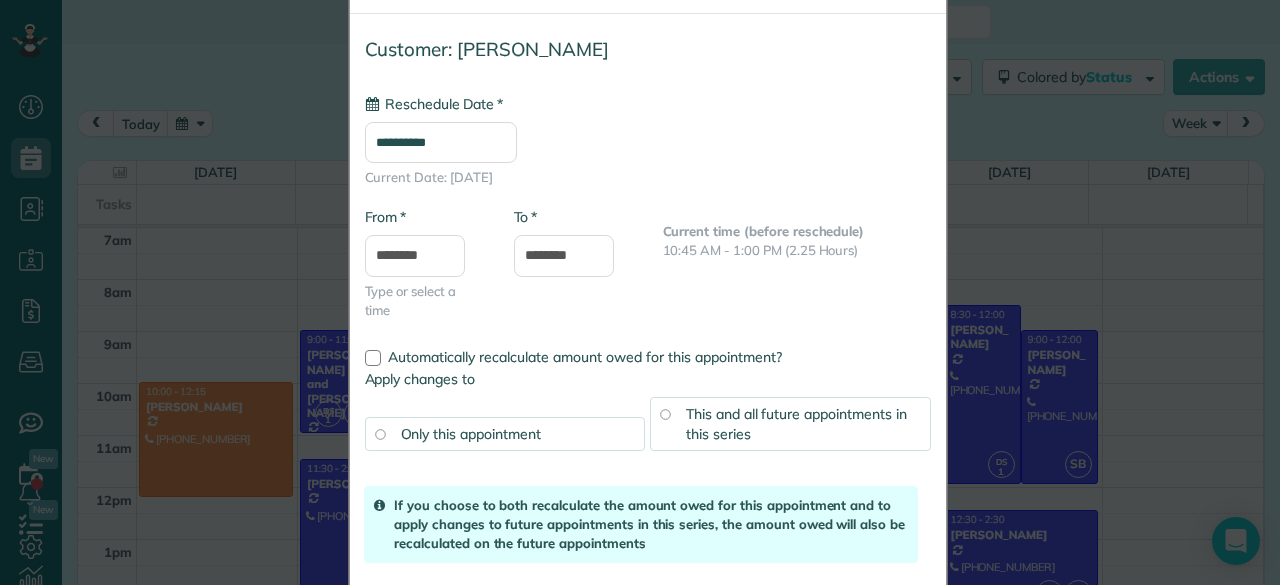 scroll, scrollTop: 0, scrollLeft: 0, axis: both 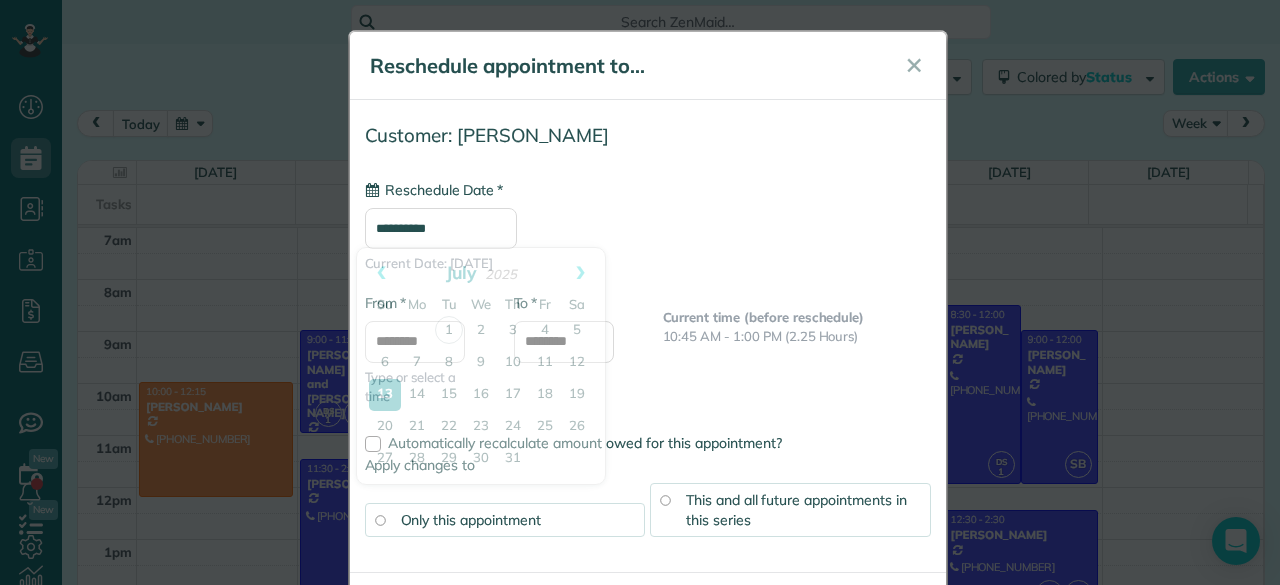 click on "**********" at bounding box center (441, 228) 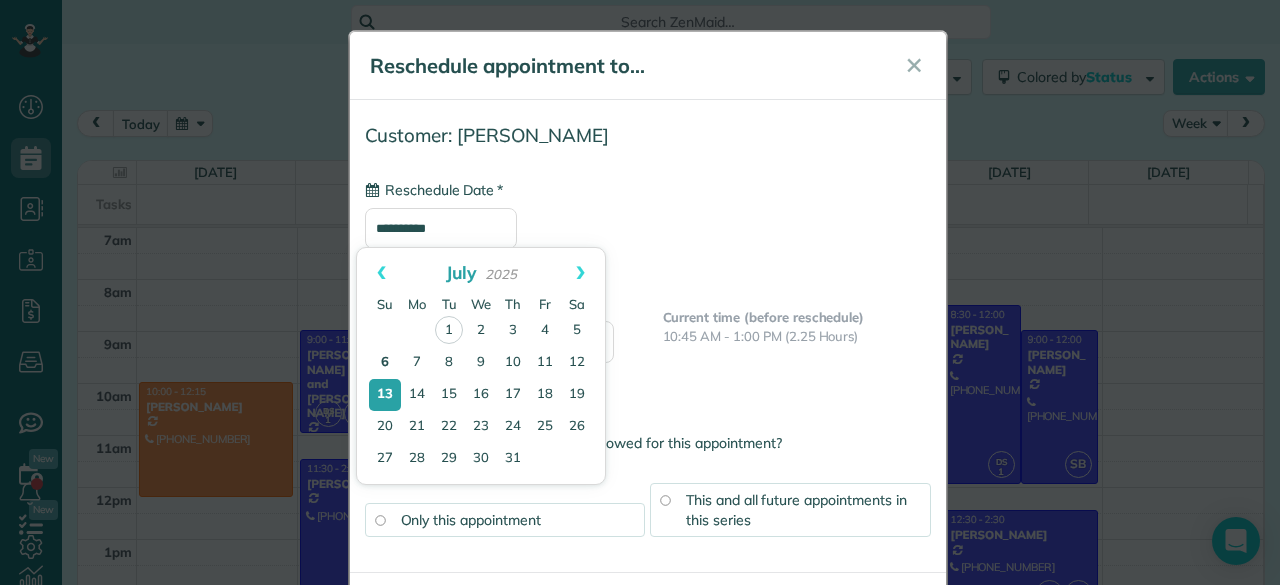 click on "6" at bounding box center [385, 363] 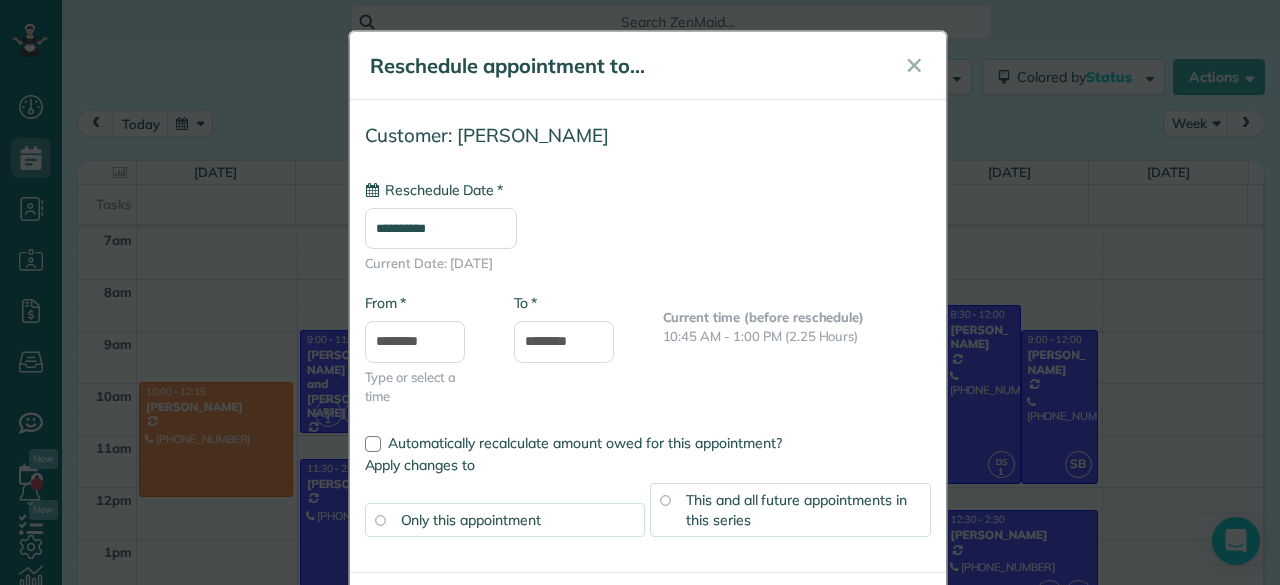 click on "This and all future appointments in this series" at bounding box center (796, 510) 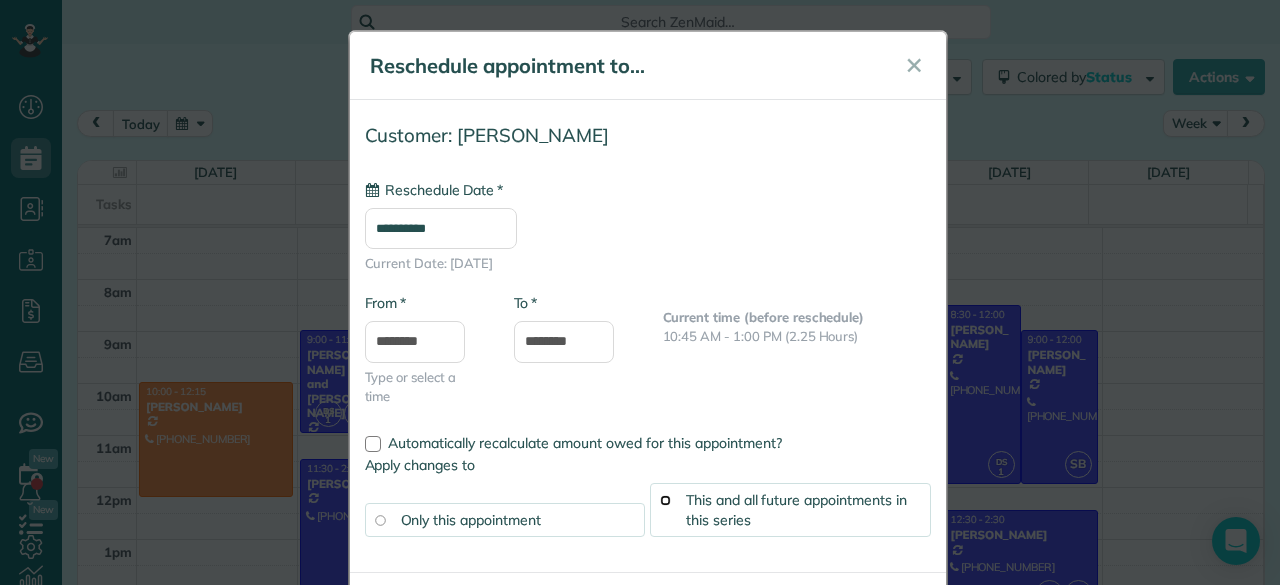 scroll, scrollTop: 86, scrollLeft: 0, axis: vertical 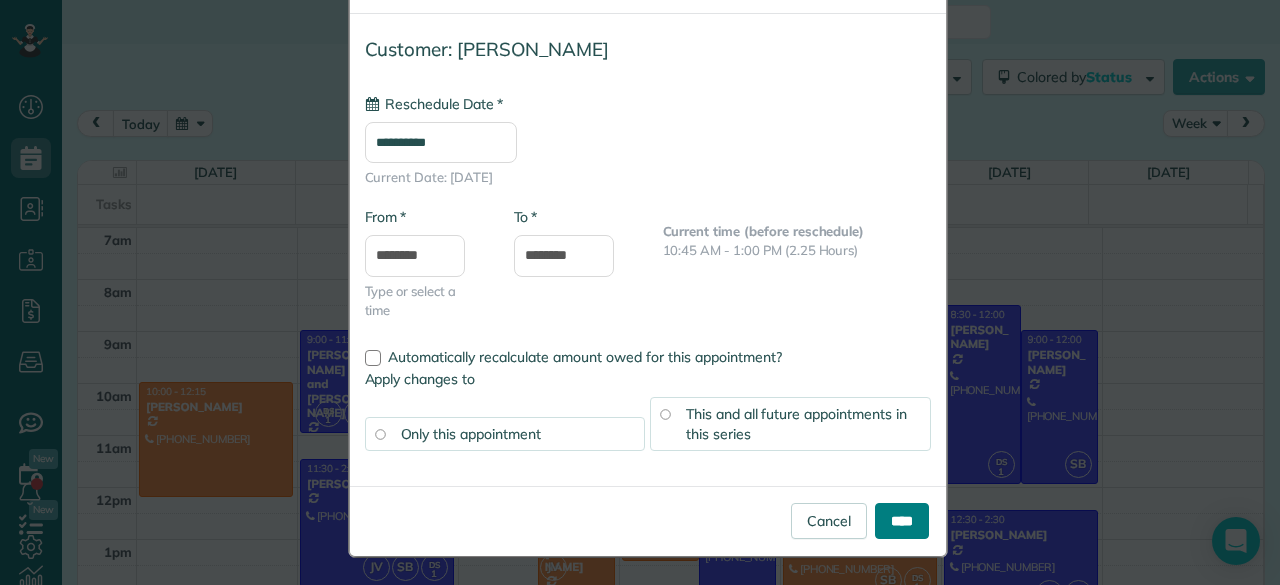 click on "****" at bounding box center [902, 521] 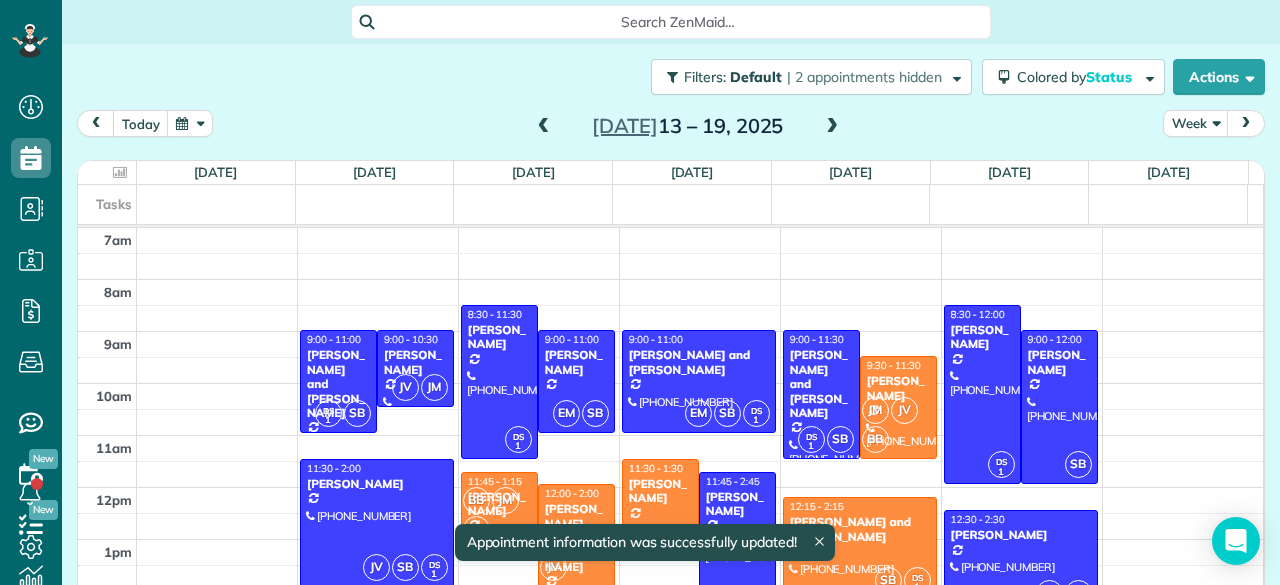 click at bounding box center [544, 127] 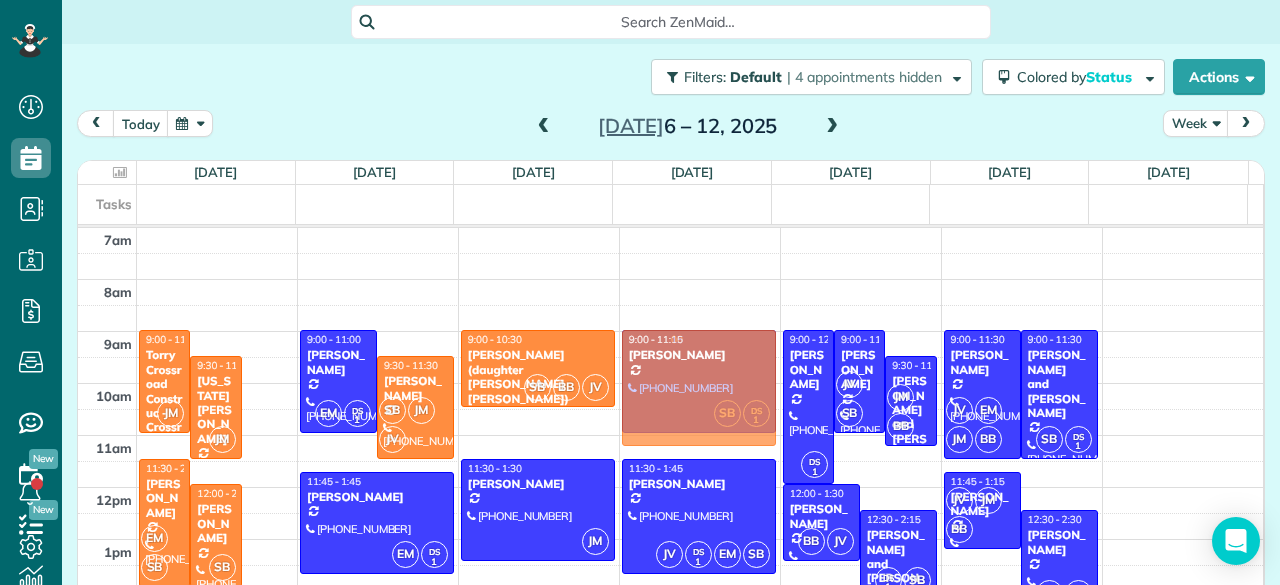 drag, startPoint x: 252, startPoint y: 412, endPoint x: 633, endPoint y: 357, distance: 384.94934 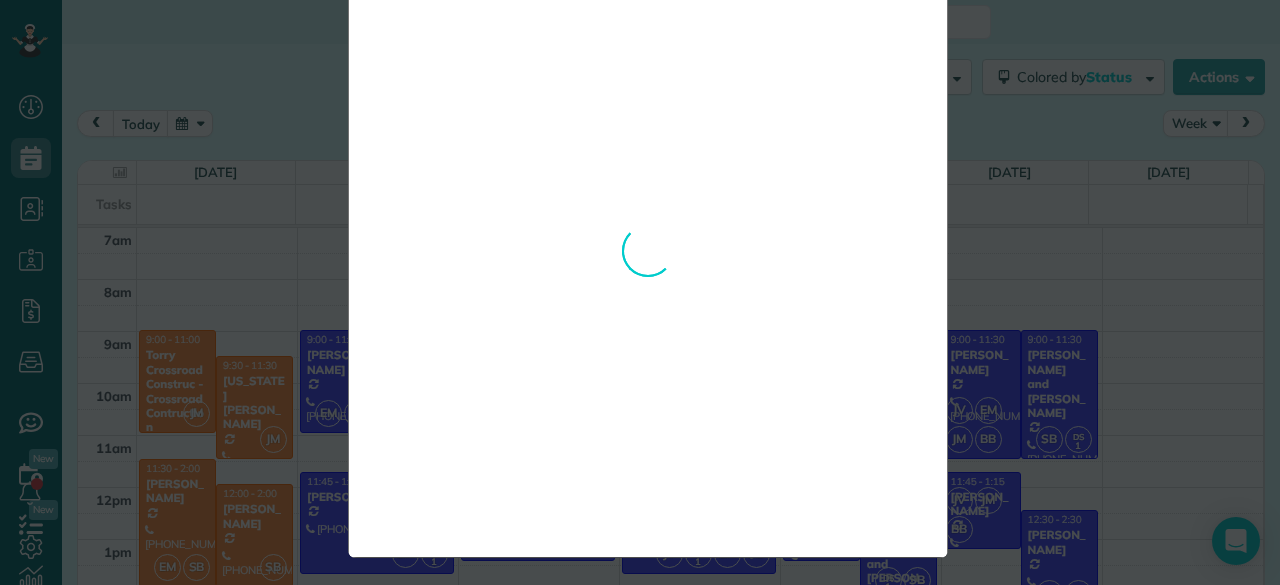 scroll, scrollTop: 0, scrollLeft: 0, axis: both 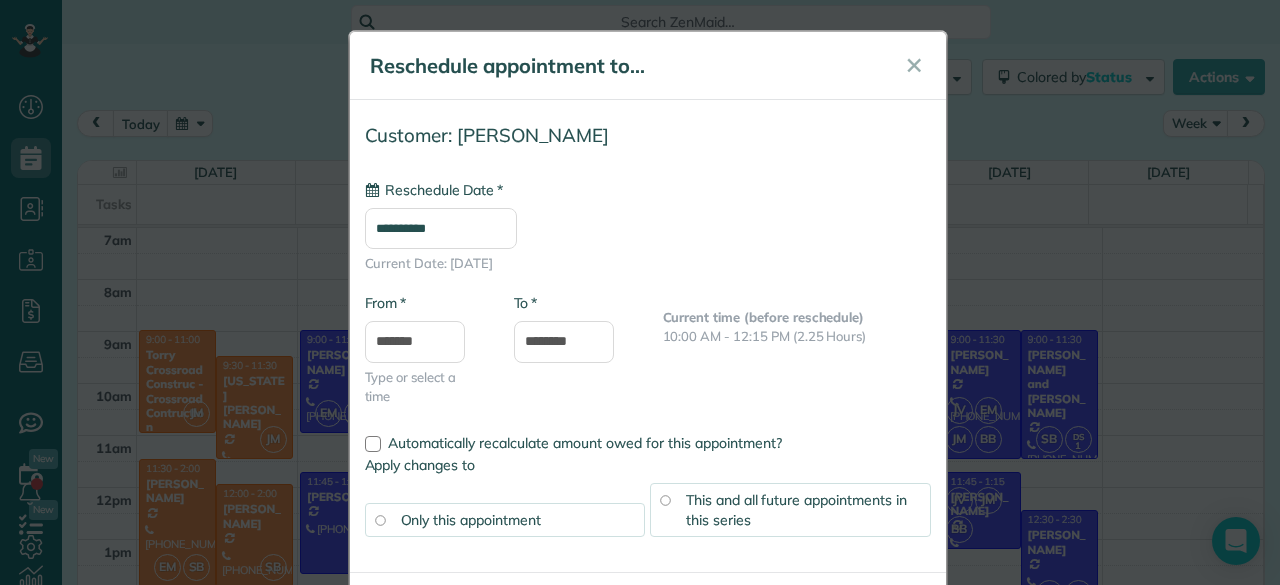 type on "**********" 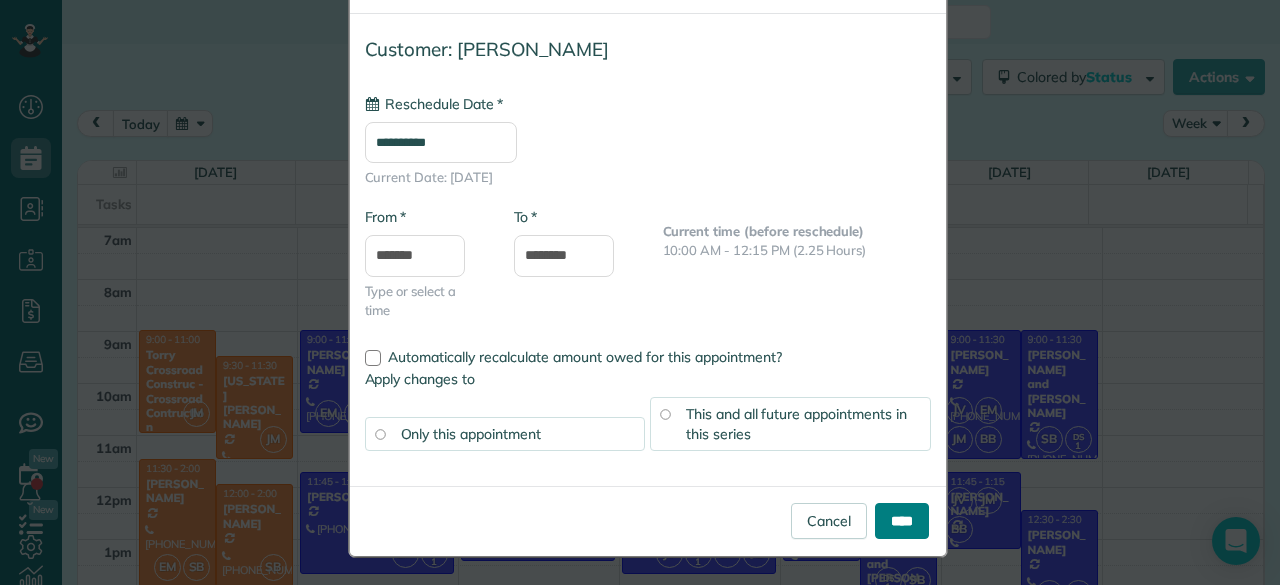 click on "****" at bounding box center (902, 521) 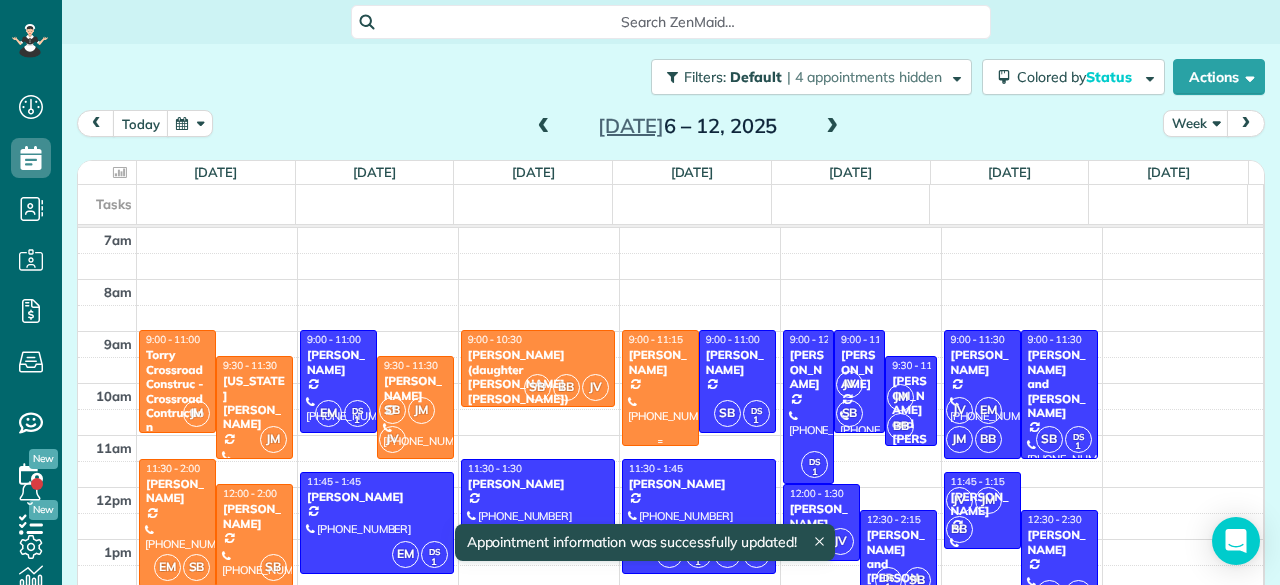 click on "[PERSON_NAME]" at bounding box center (660, 362) 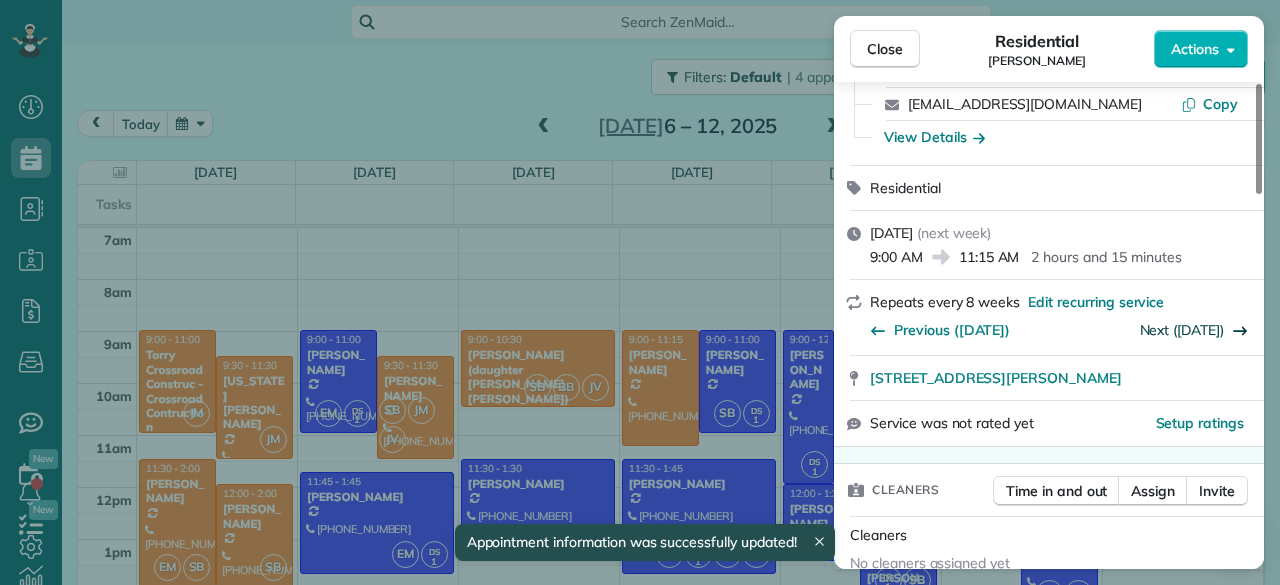scroll, scrollTop: 152, scrollLeft: 0, axis: vertical 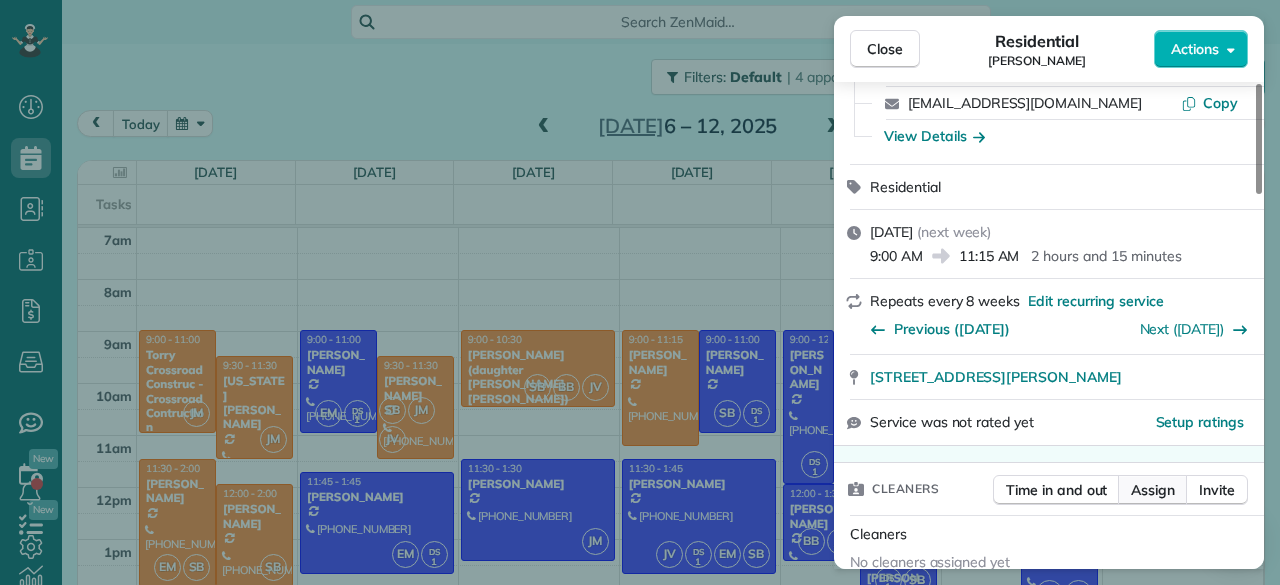 click on "Assign" at bounding box center (1153, 490) 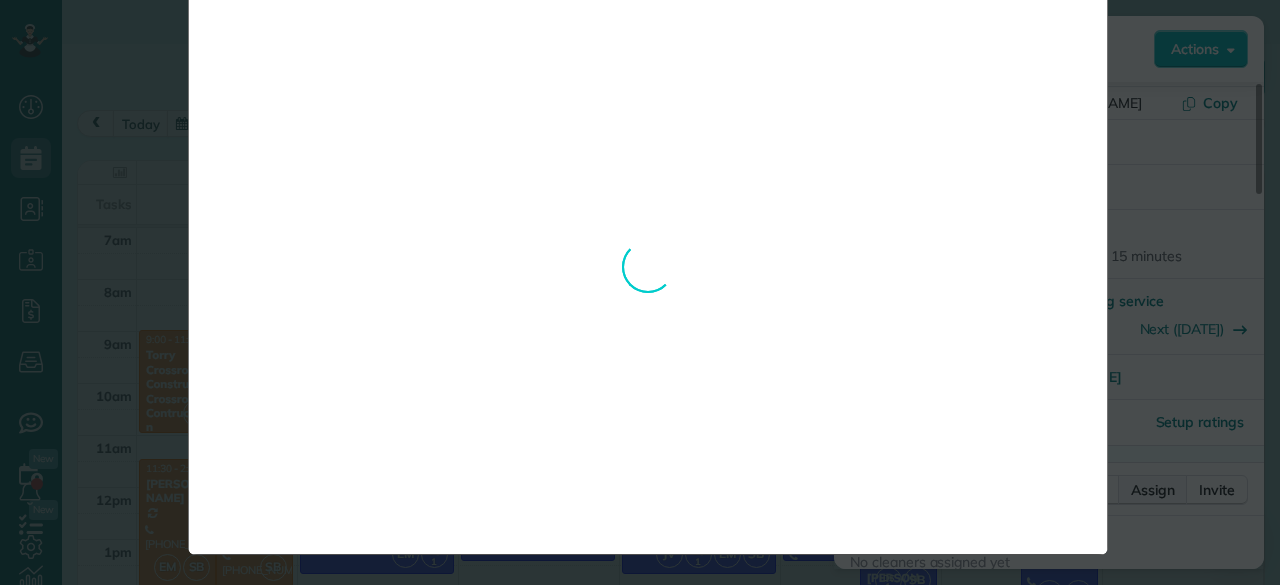 scroll, scrollTop: 0, scrollLeft: 0, axis: both 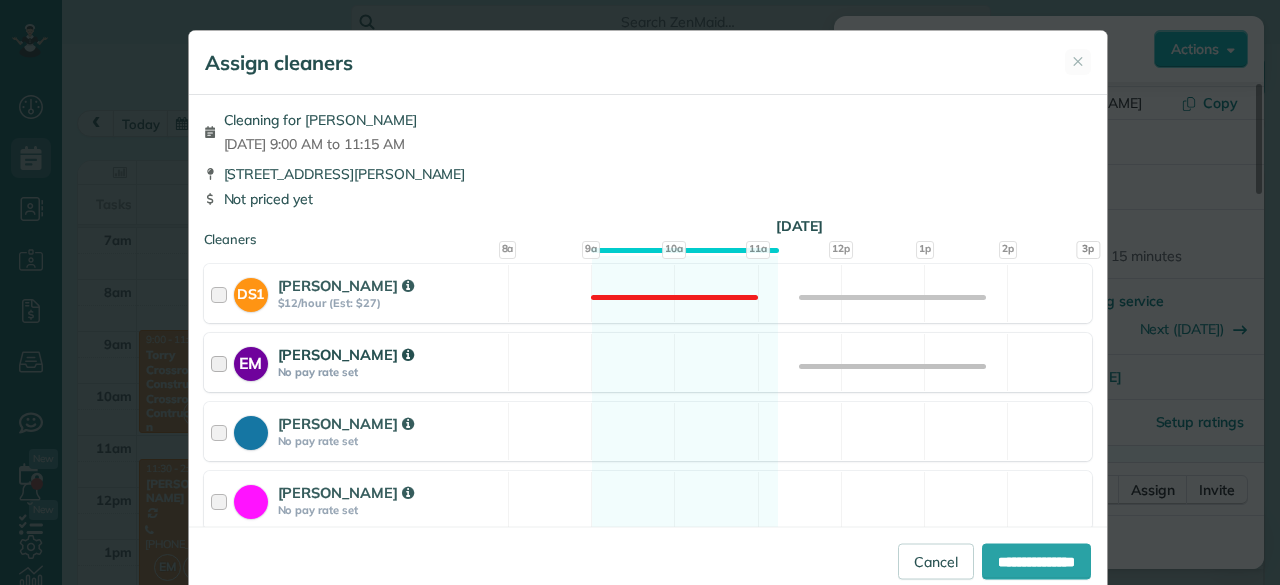click on "[PERSON_NAME]" at bounding box center (390, 354) 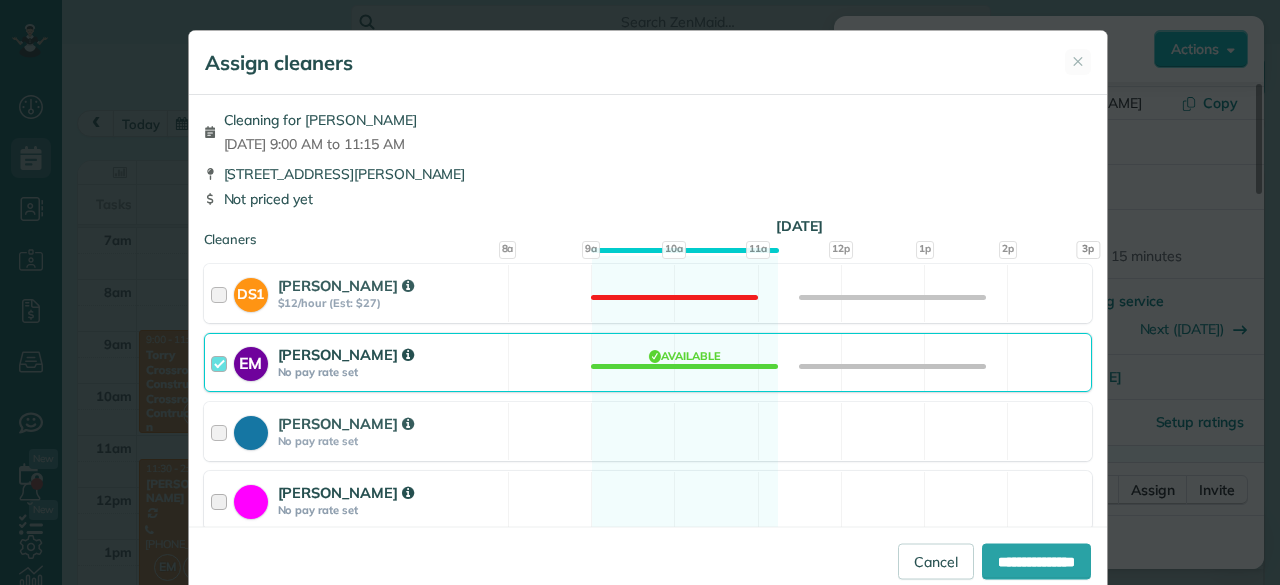 click on "[PERSON_NAME]
No pay rate set
Available" at bounding box center [648, 500] 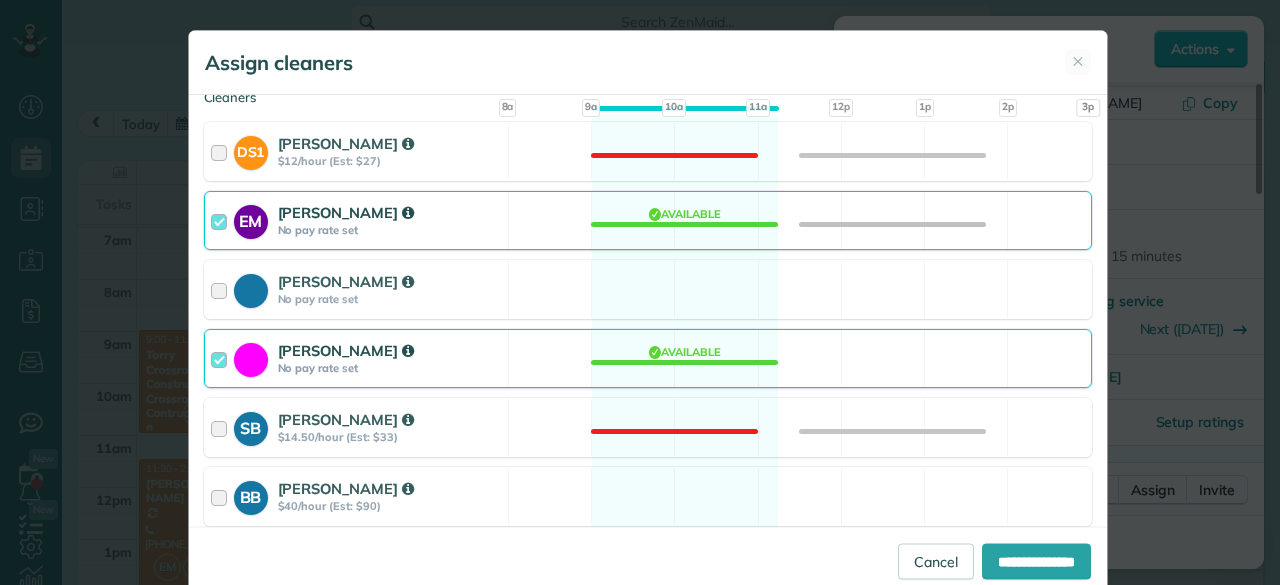 scroll, scrollTop: 144, scrollLeft: 0, axis: vertical 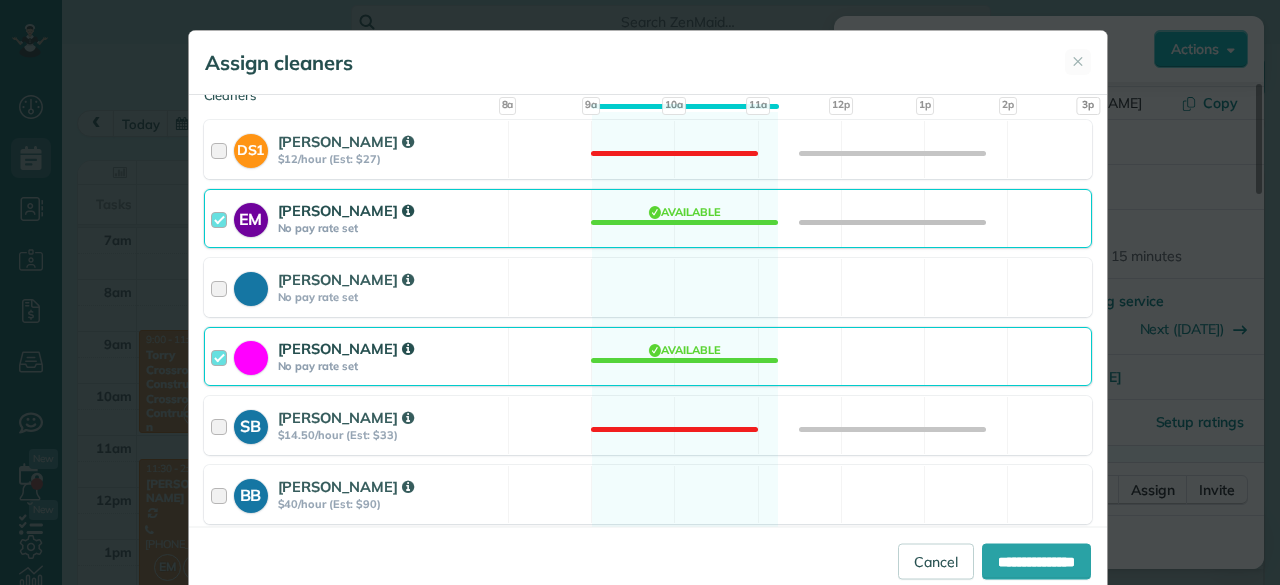 click on "BB
[PERSON_NAME]
$40/hour (Est: $90)
Available" at bounding box center [648, 494] 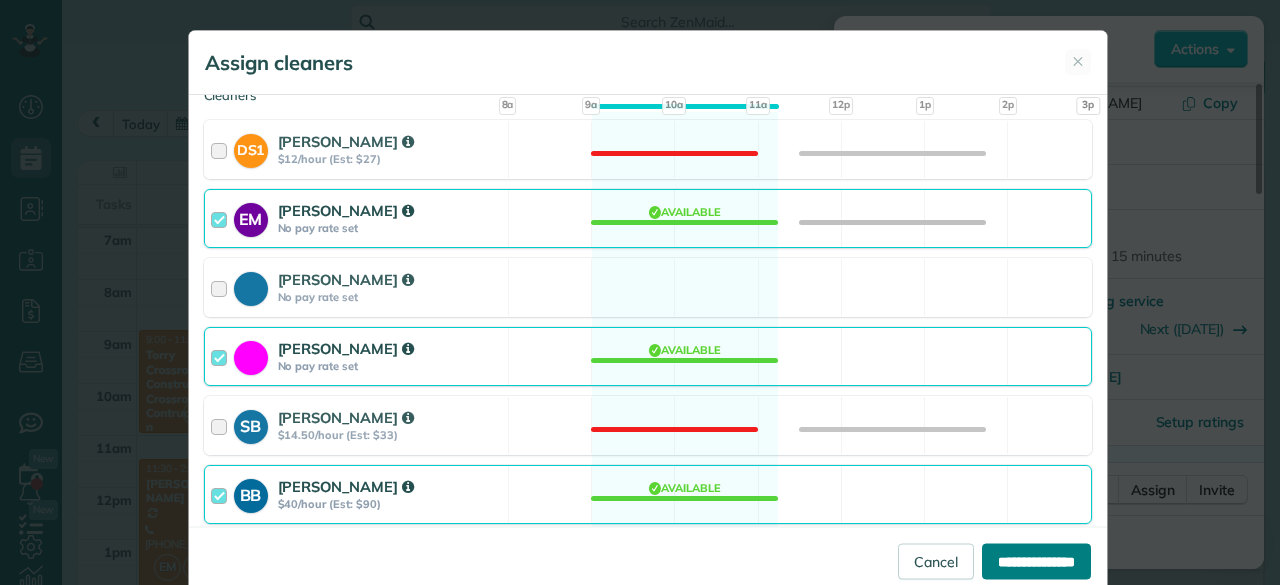 click on "**********" at bounding box center (1036, 561) 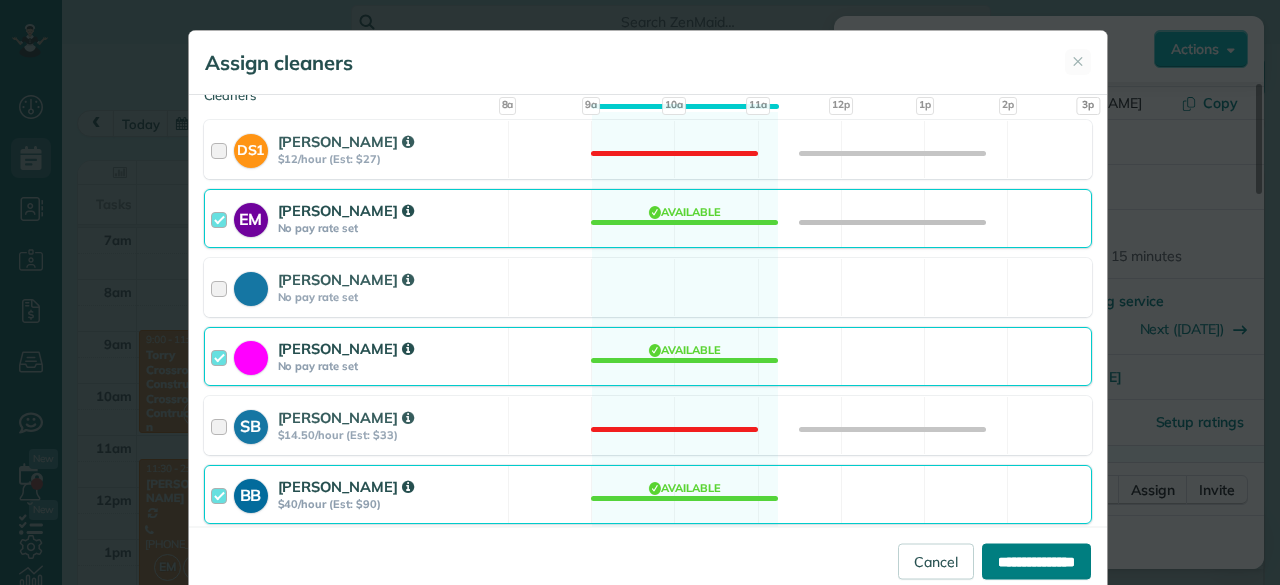 type on "**********" 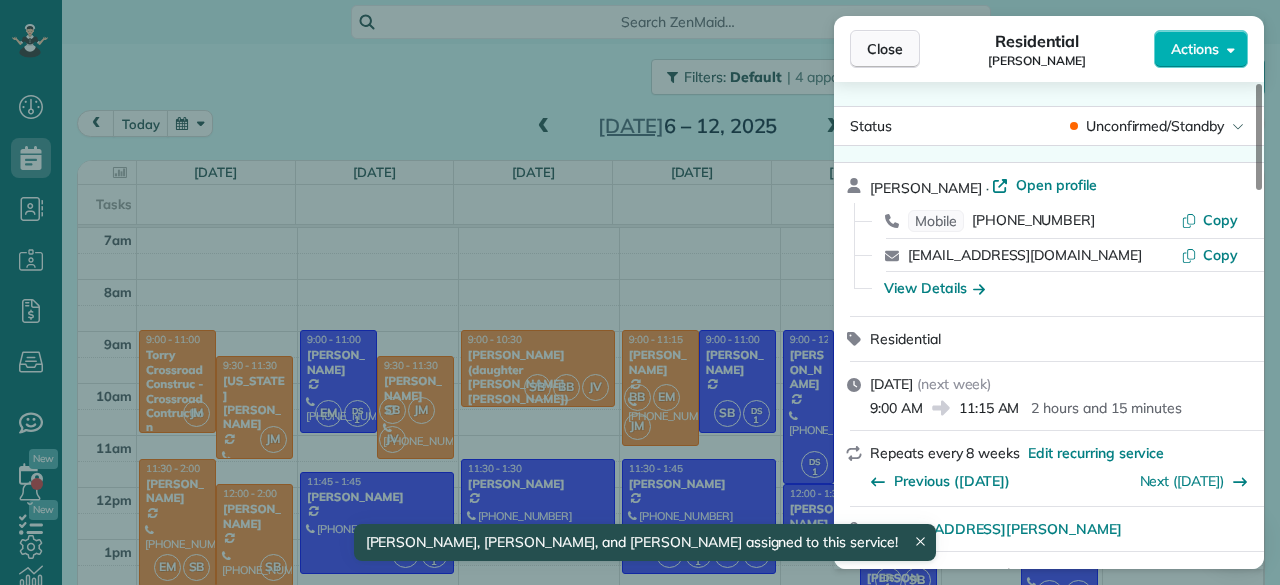click on "Close" at bounding box center [885, 49] 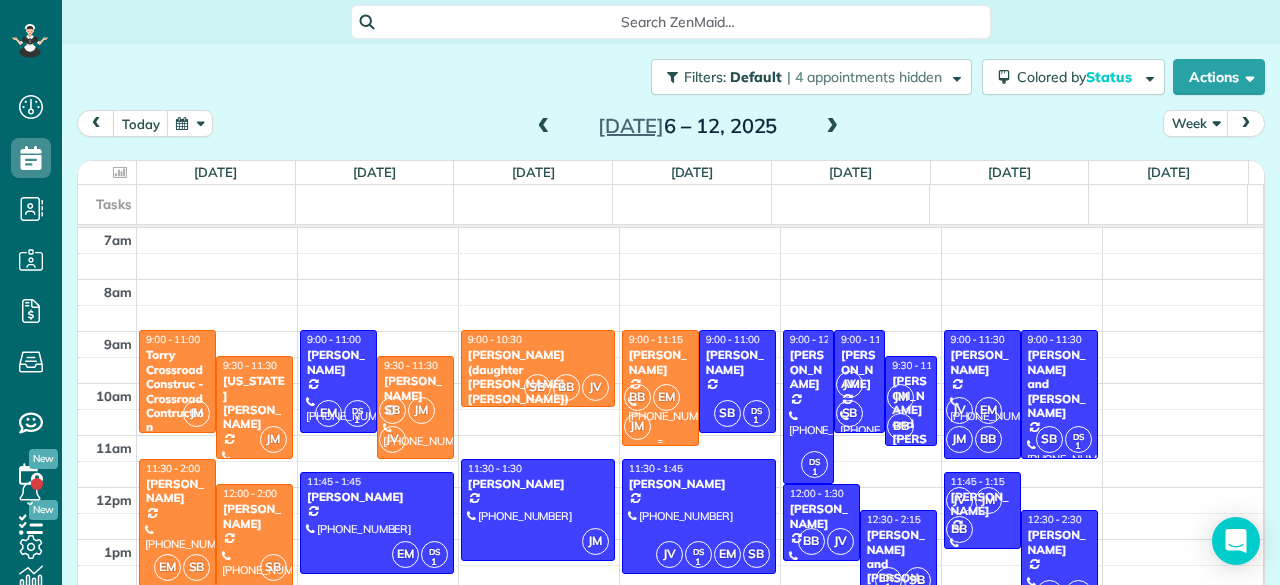 click on "EM" at bounding box center (666, 397) 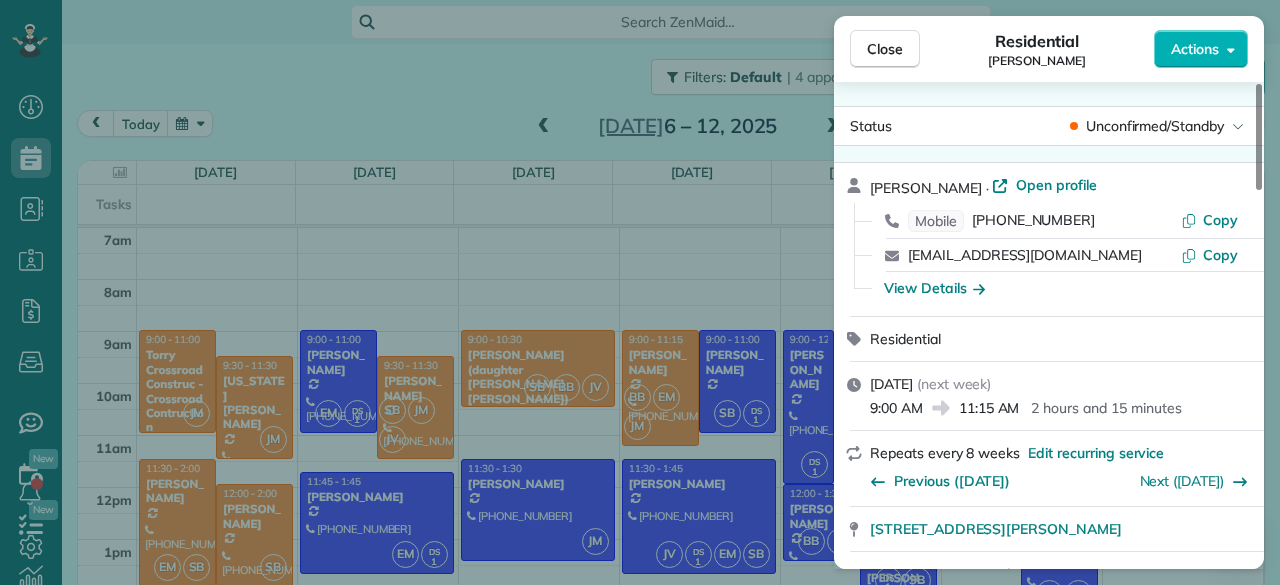 scroll, scrollTop: 136, scrollLeft: 0, axis: vertical 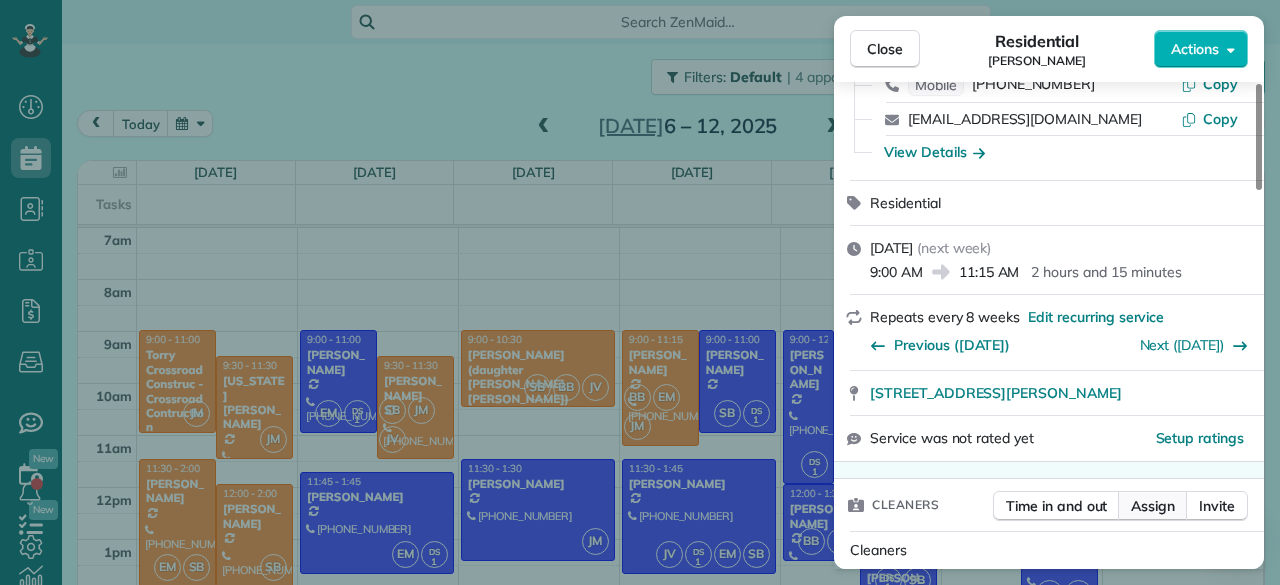 click on "Assign" at bounding box center [1153, 506] 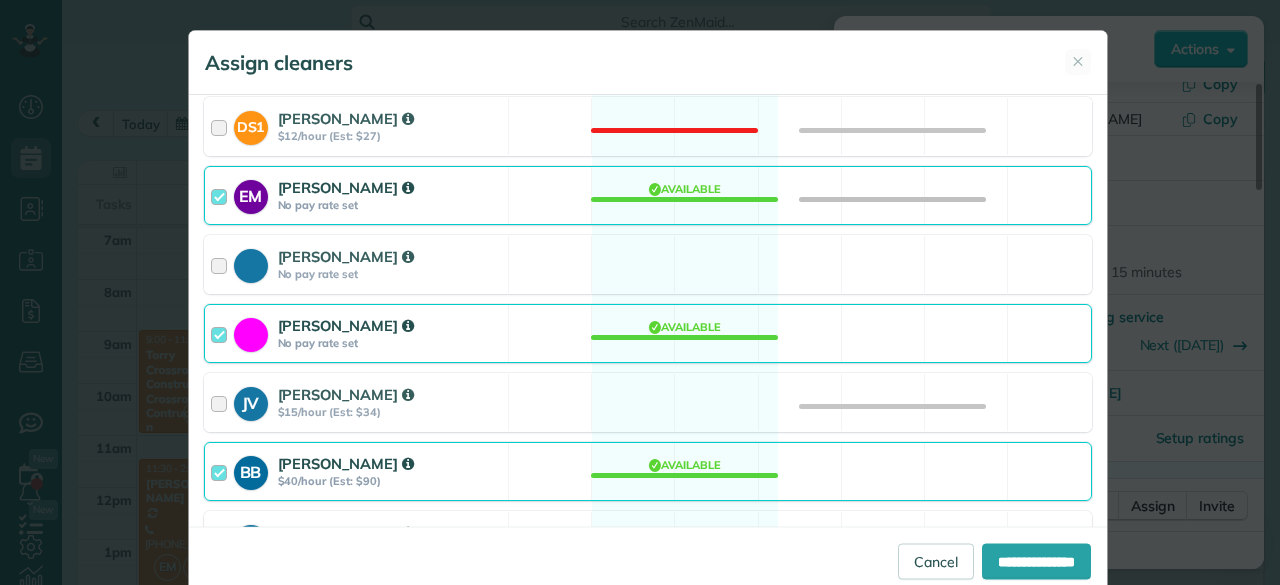 scroll, scrollTop: 172, scrollLeft: 0, axis: vertical 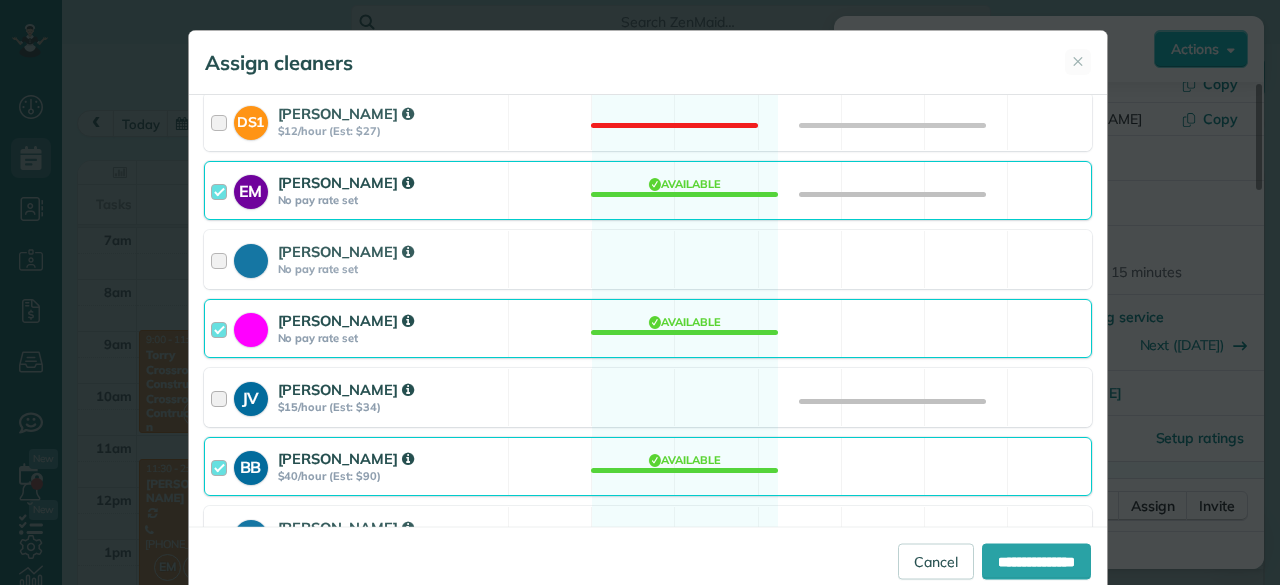 click on "JV
[PERSON_NAME]
$15/hour (Est: $34)
Available" at bounding box center (648, 397) 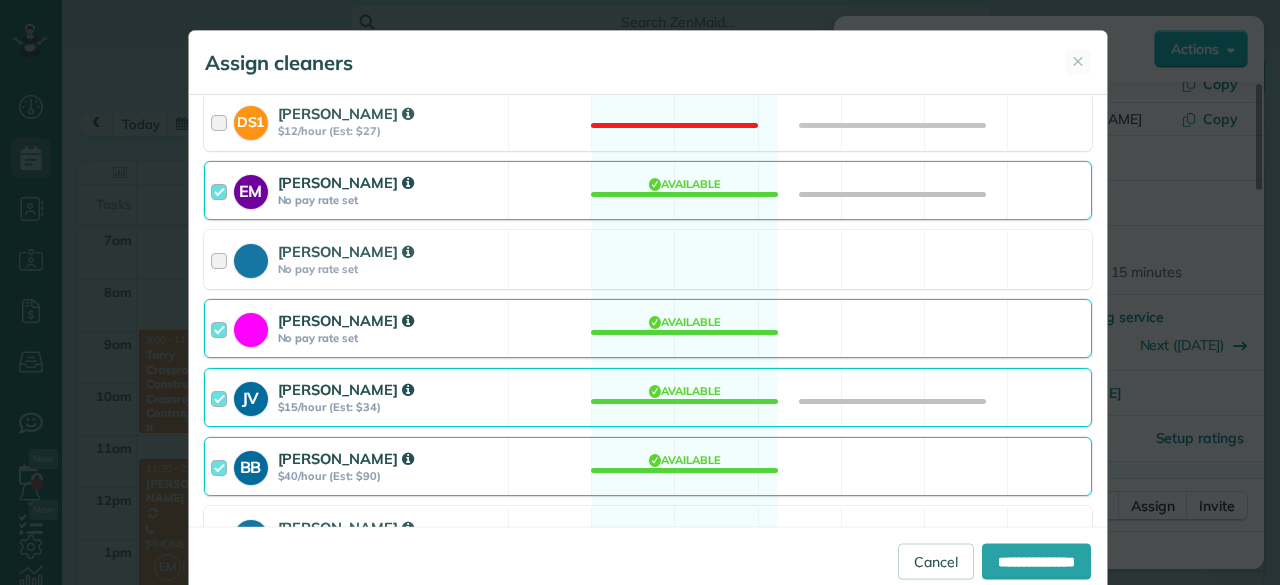 click on "EM
[PERSON_NAME]
No pay rate set
Available" at bounding box center (648, 190) 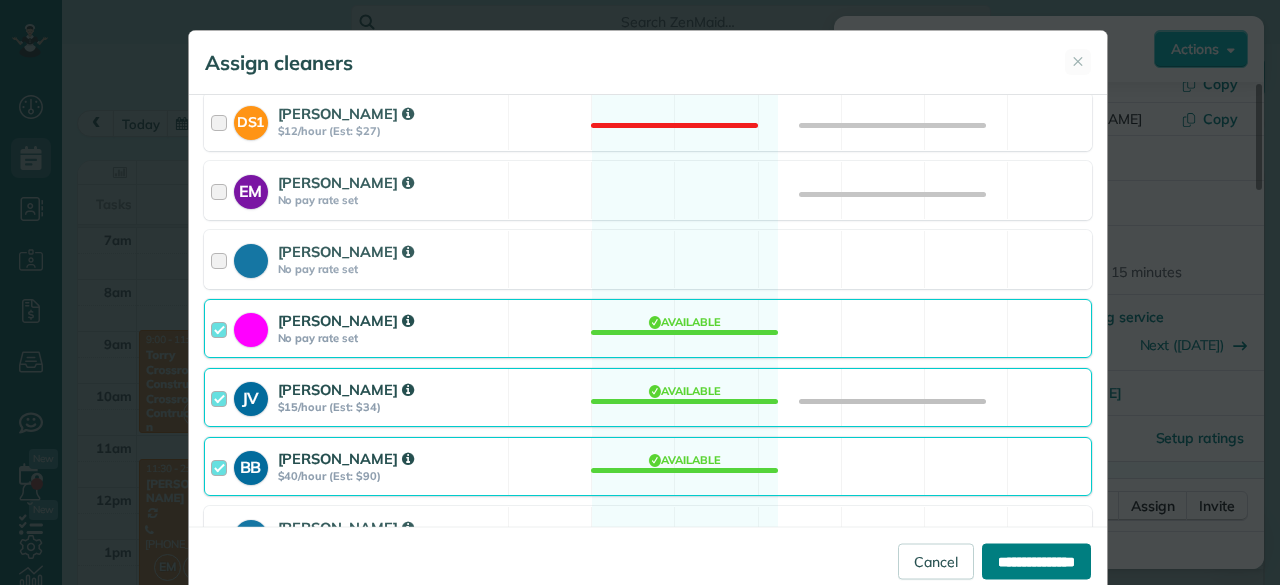click on "**********" at bounding box center [1036, 561] 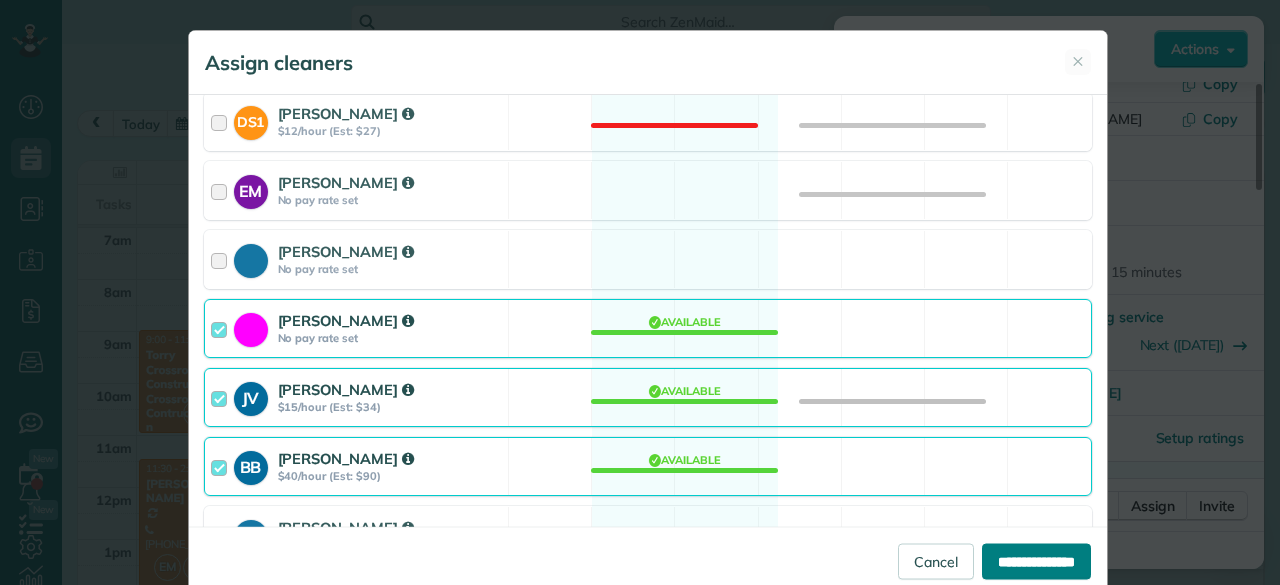 type on "**********" 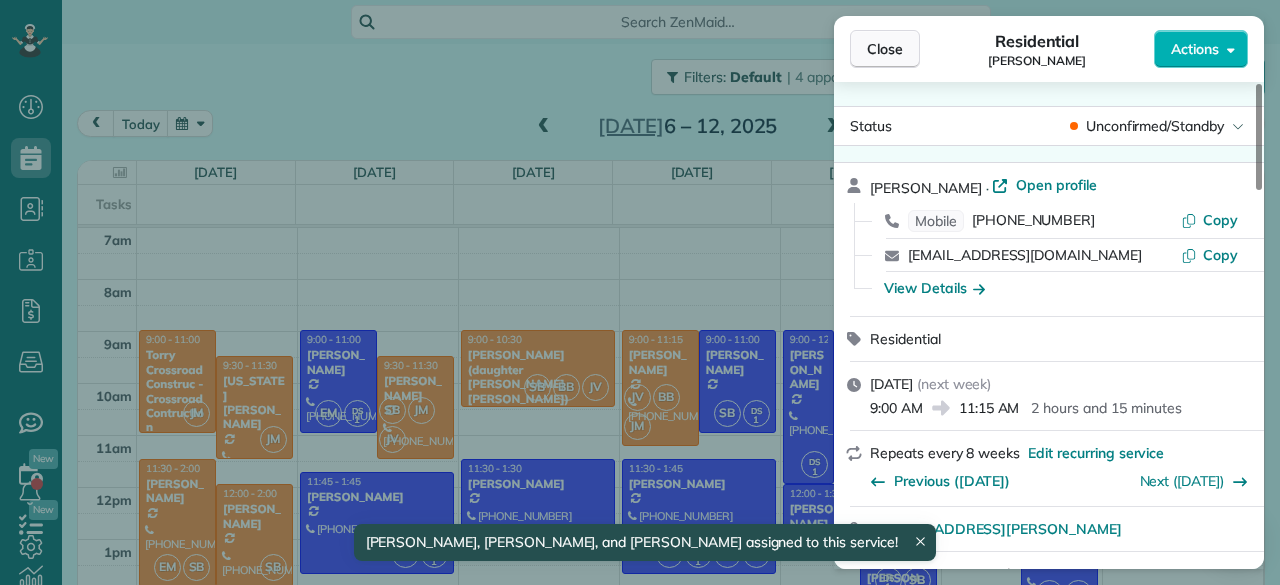 click on "Close" at bounding box center (885, 49) 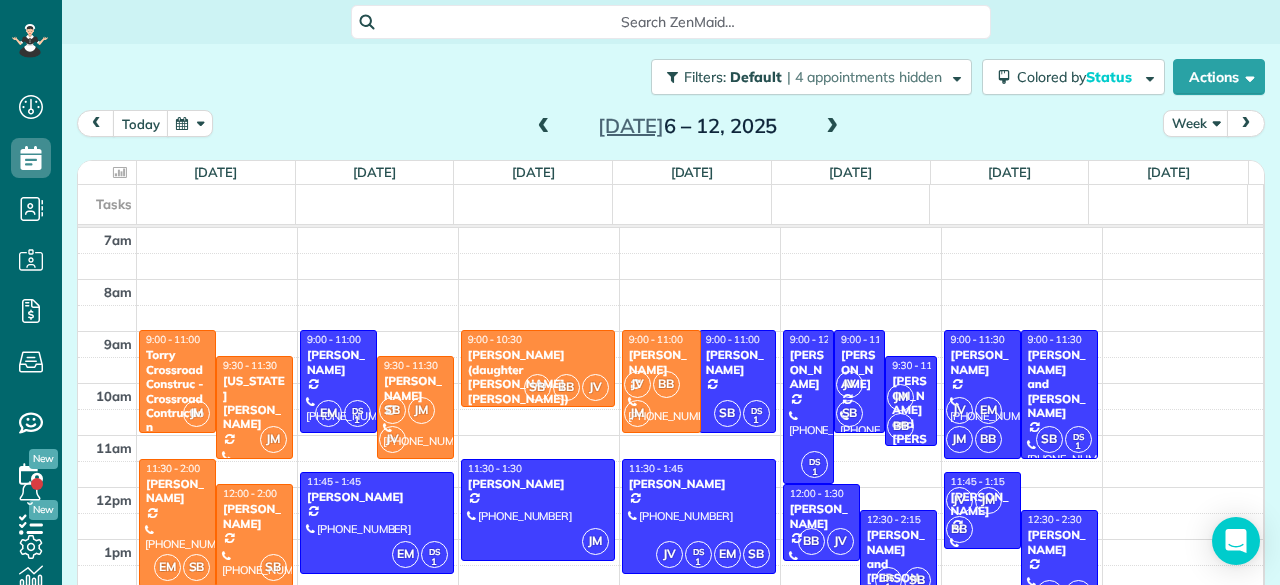 drag, startPoint x: 636, startPoint y: 442, endPoint x: 636, endPoint y: 423, distance: 19 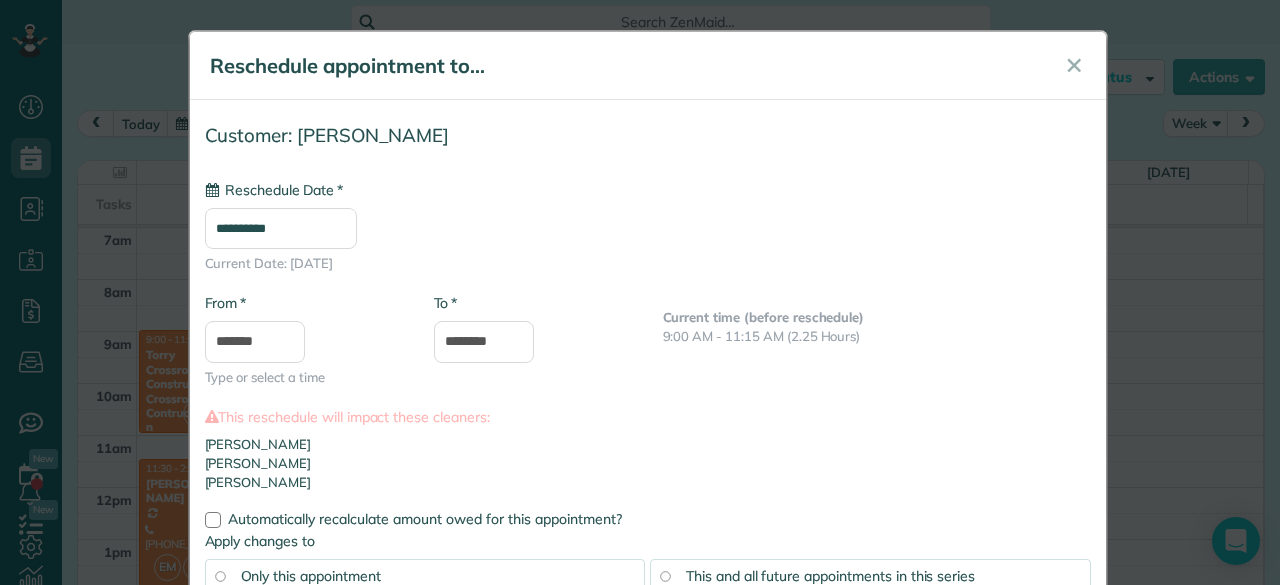 type on "**********" 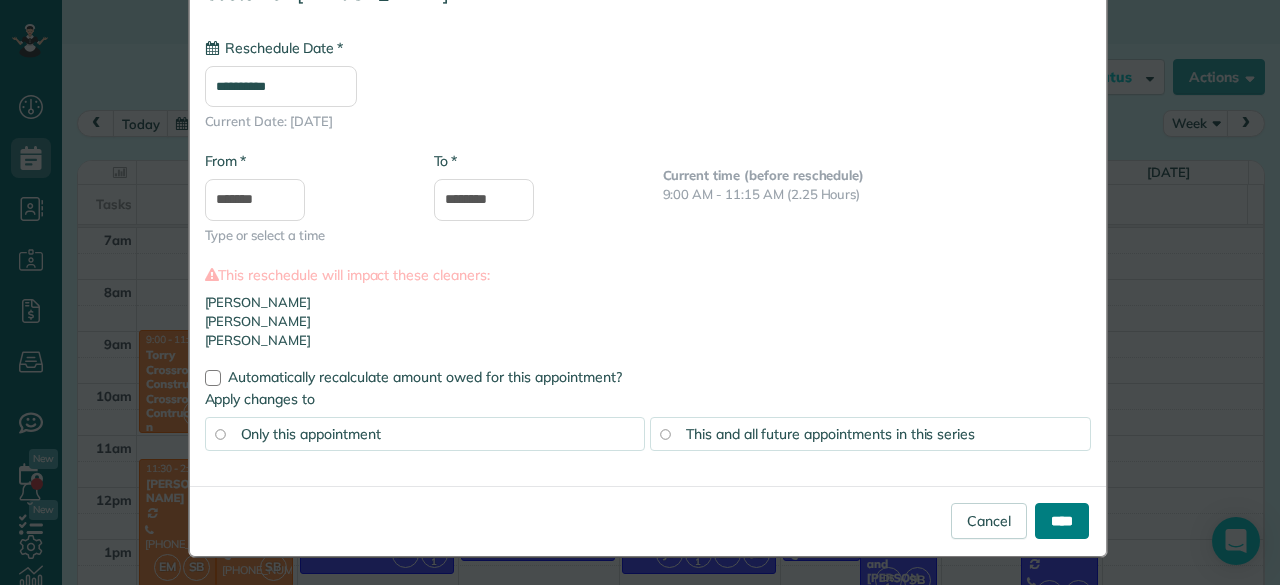 click on "****" at bounding box center (1062, 521) 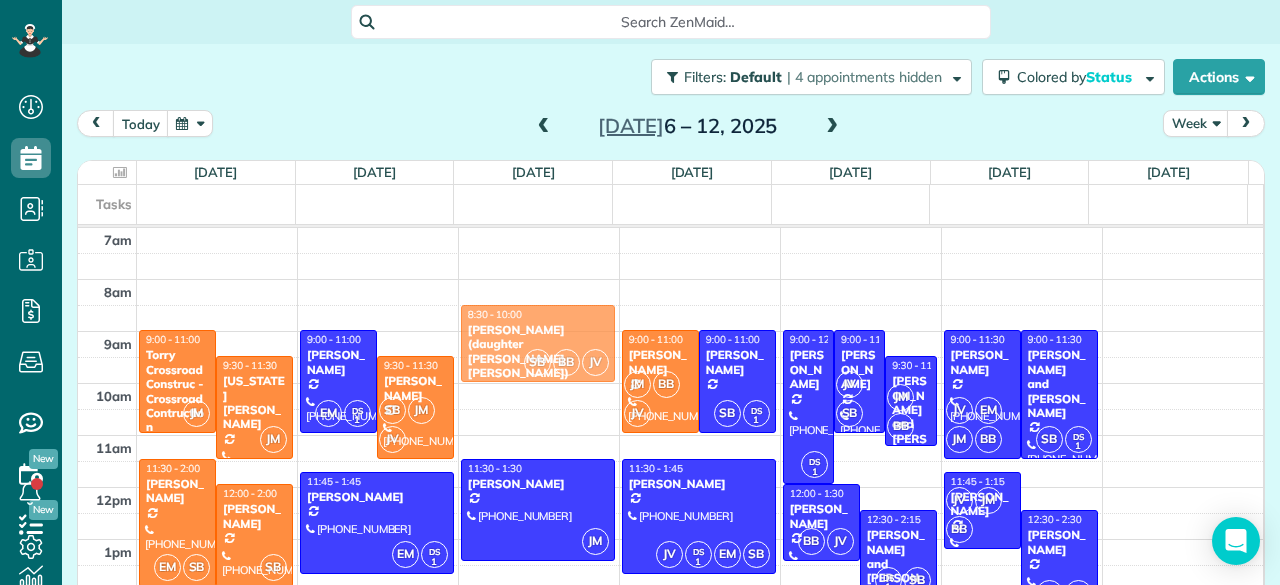 drag, startPoint x: 532, startPoint y: 348, endPoint x: 534, endPoint y: 327, distance: 21.095022 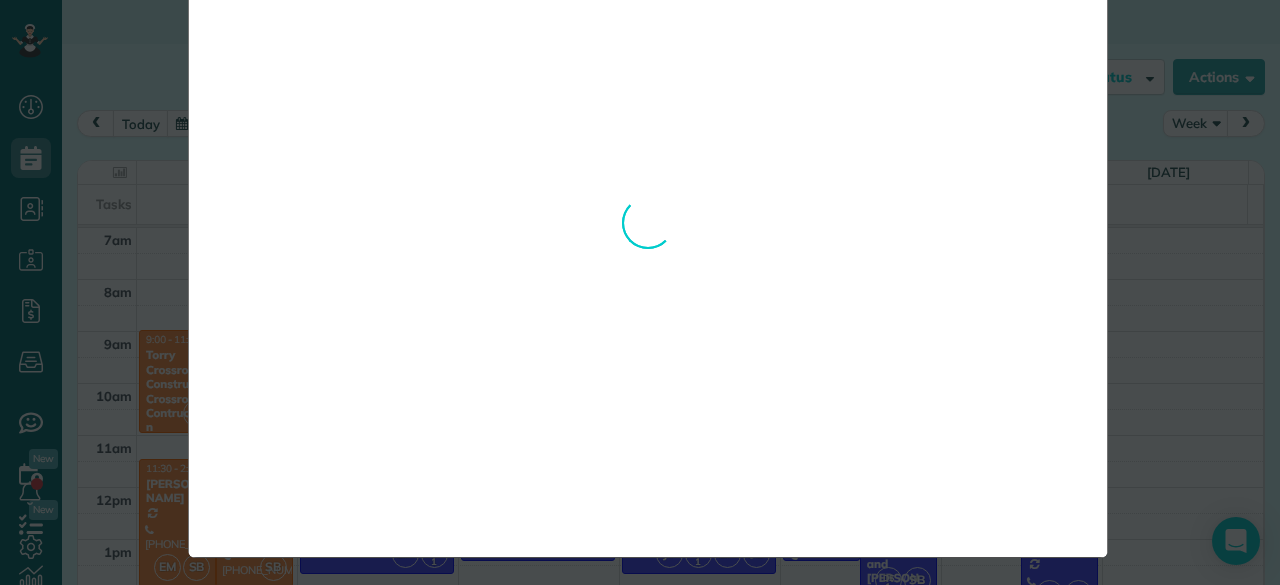 scroll, scrollTop: 0, scrollLeft: 0, axis: both 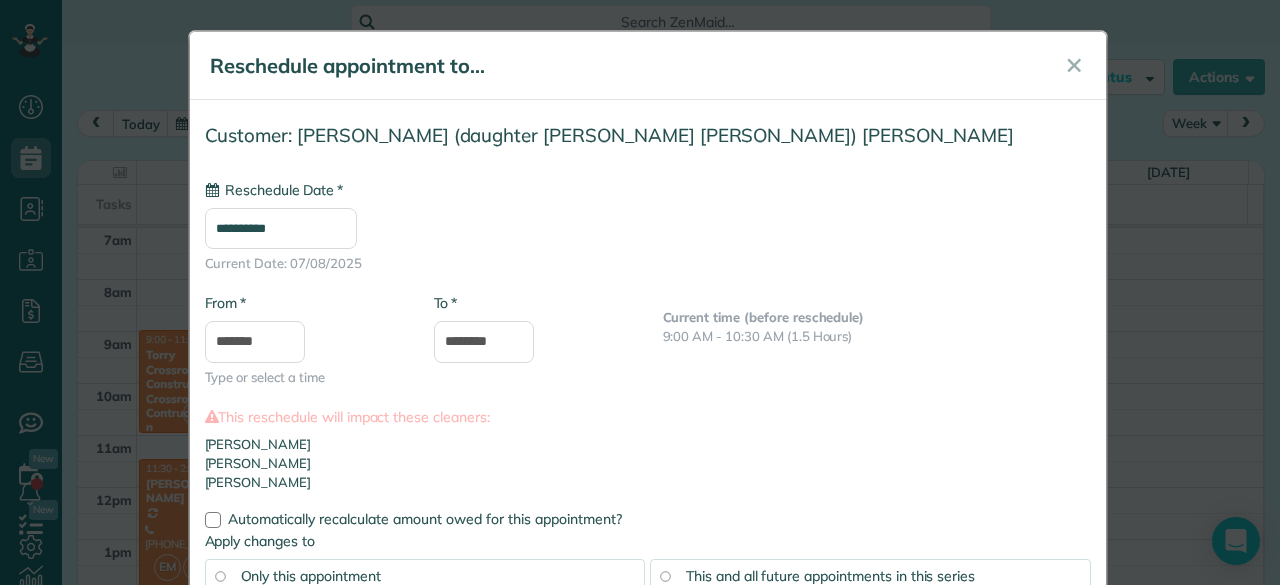 type on "**********" 